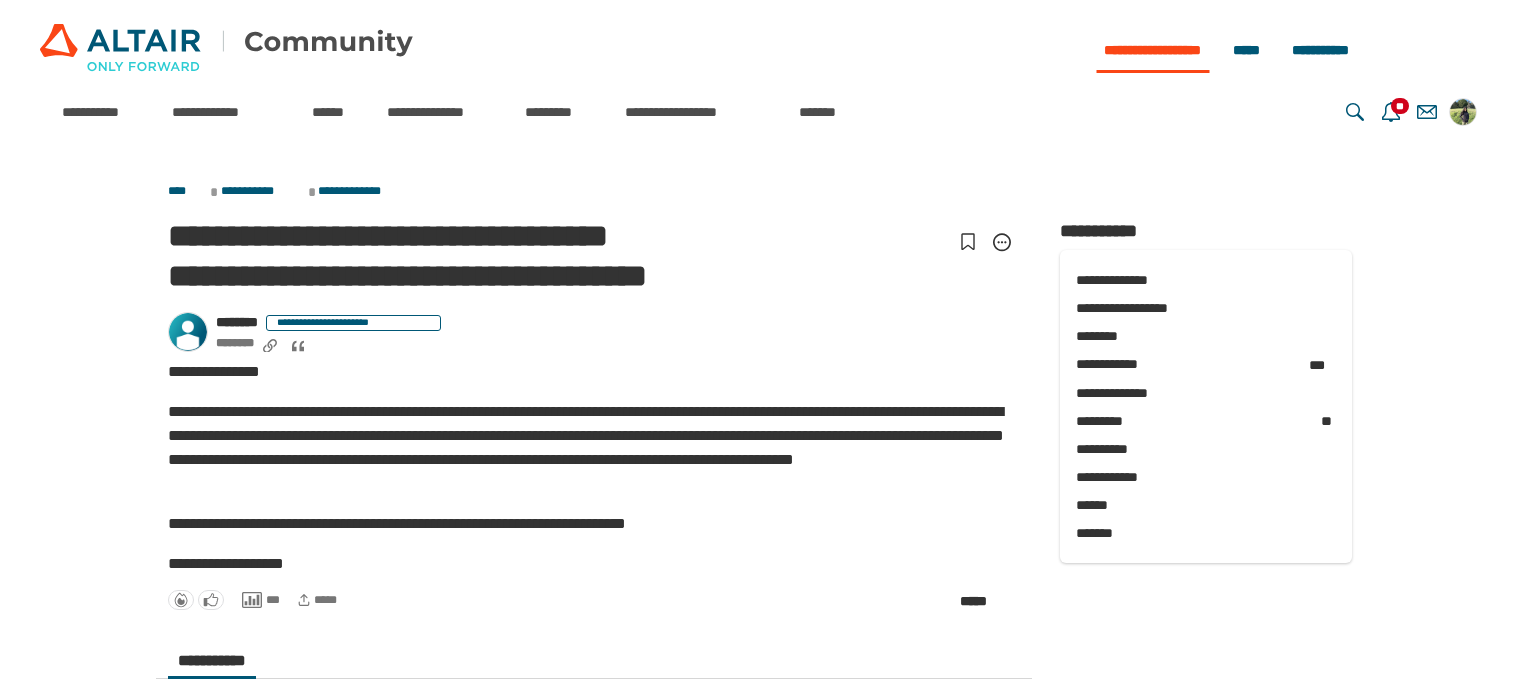 scroll, scrollTop: 0, scrollLeft: 0, axis: both 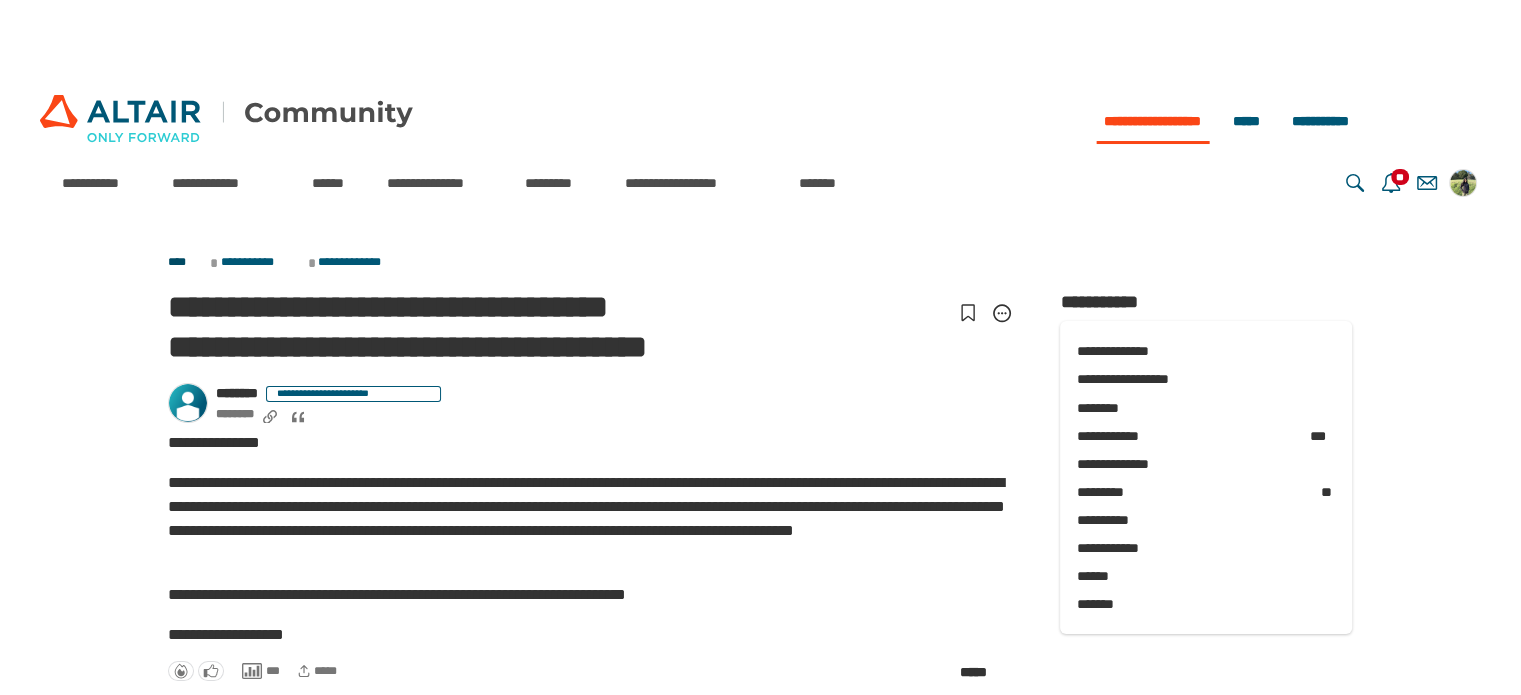 click on "****" at bounding box center [187, 263] 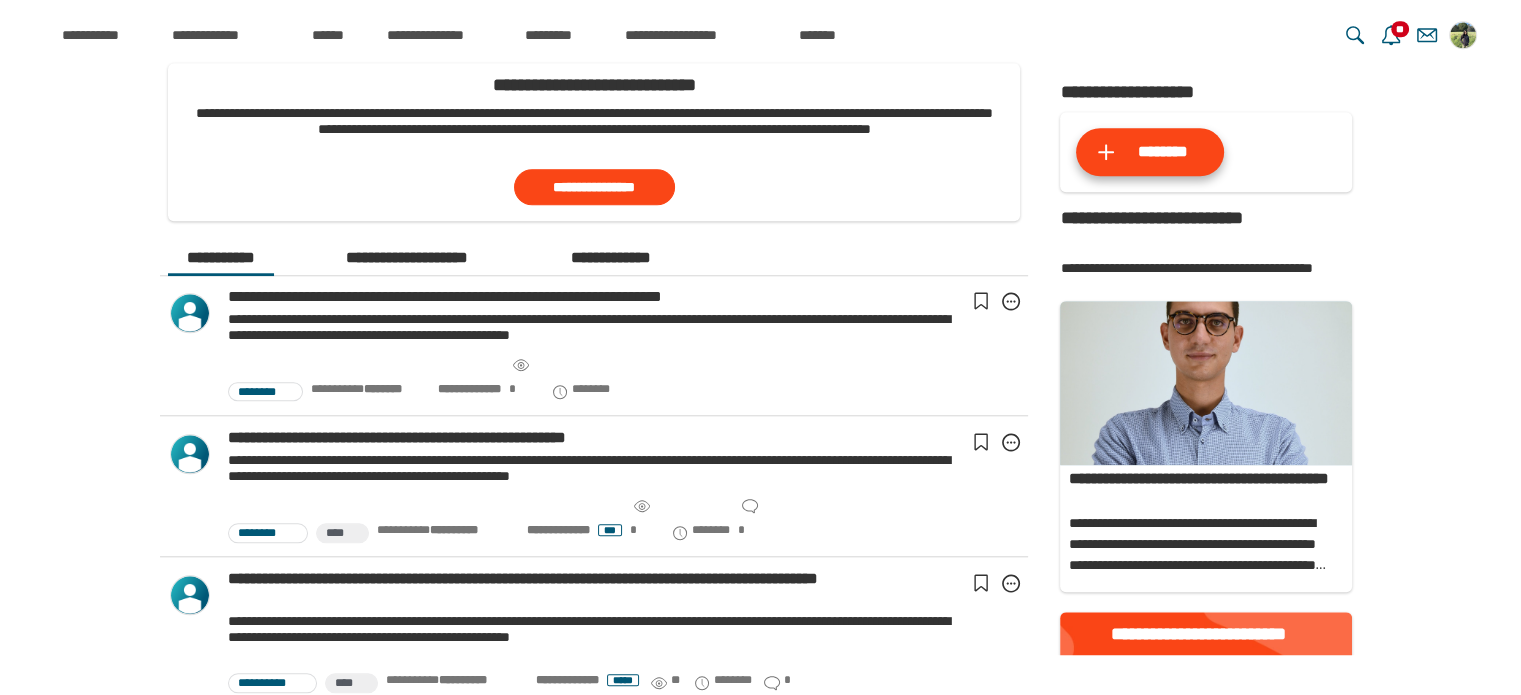 scroll, scrollTop: 1824, scrollLeft: 0, axis: vertical 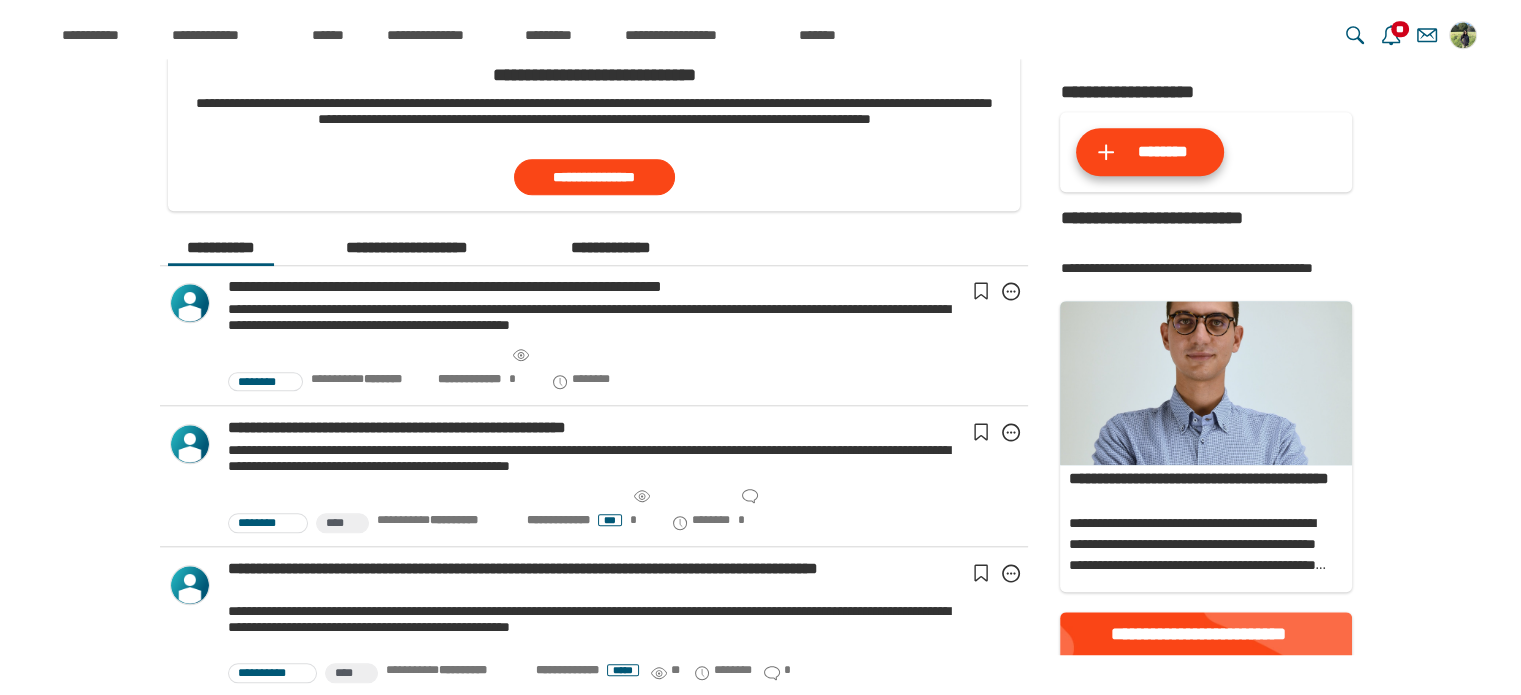 click on "**********" at bounding box center [611, 248] 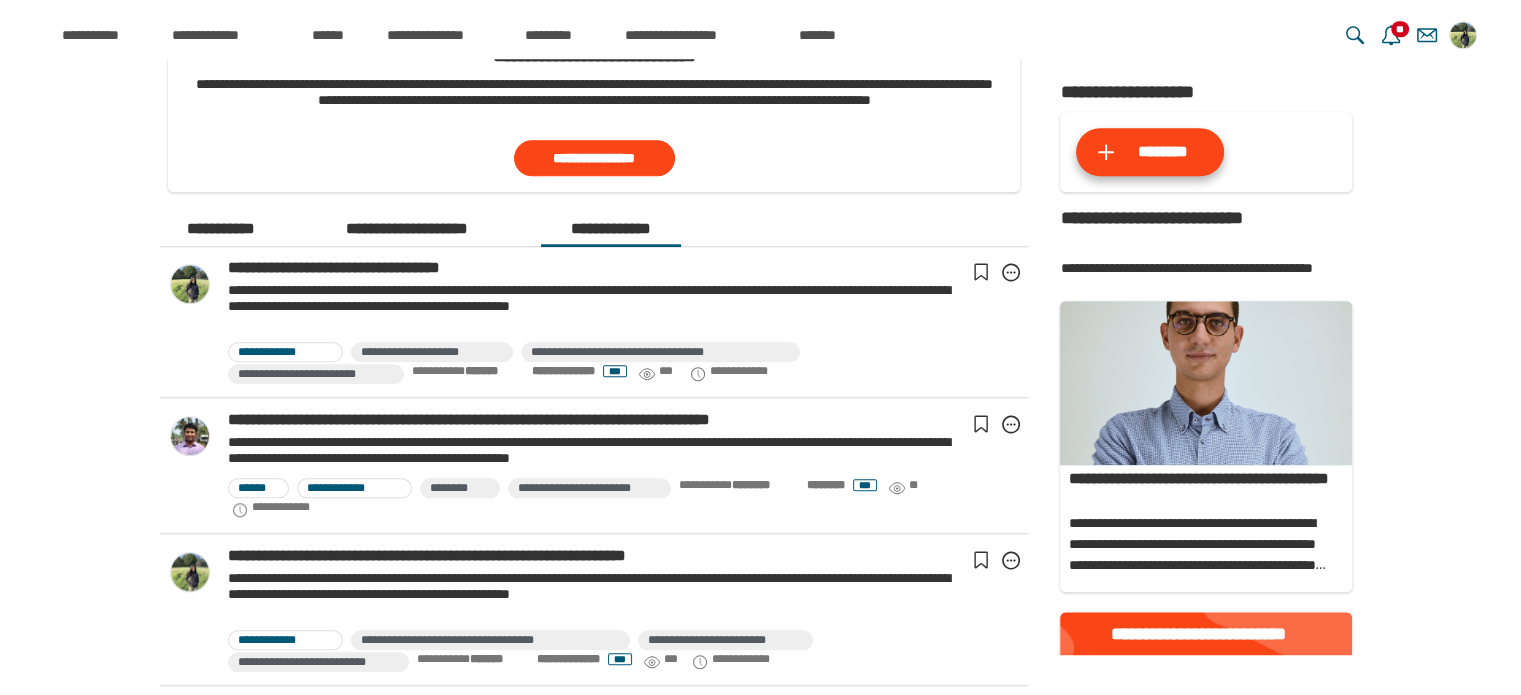 scroll, scrollTop: 1844, scrollLeft: 0, axis: vertical 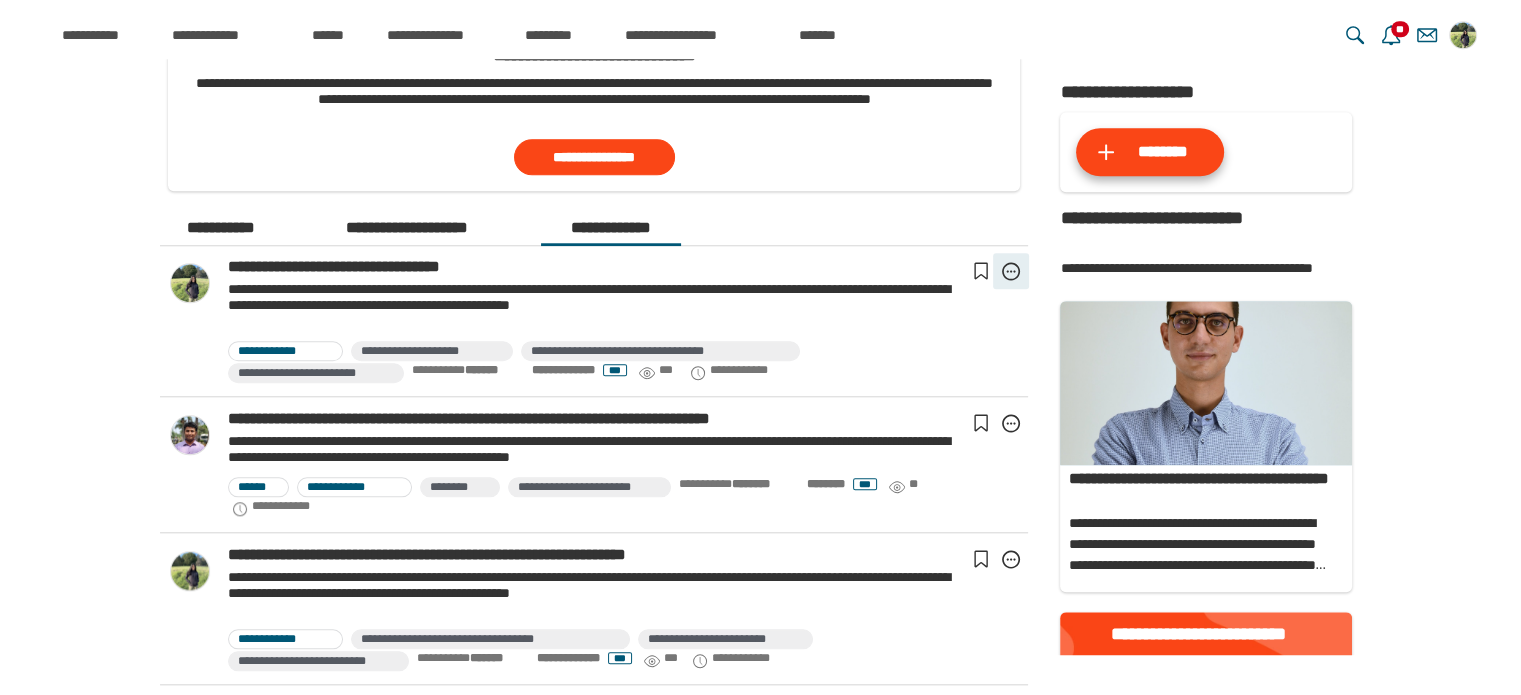 click on "**********" at bounding box center [1011, 271] 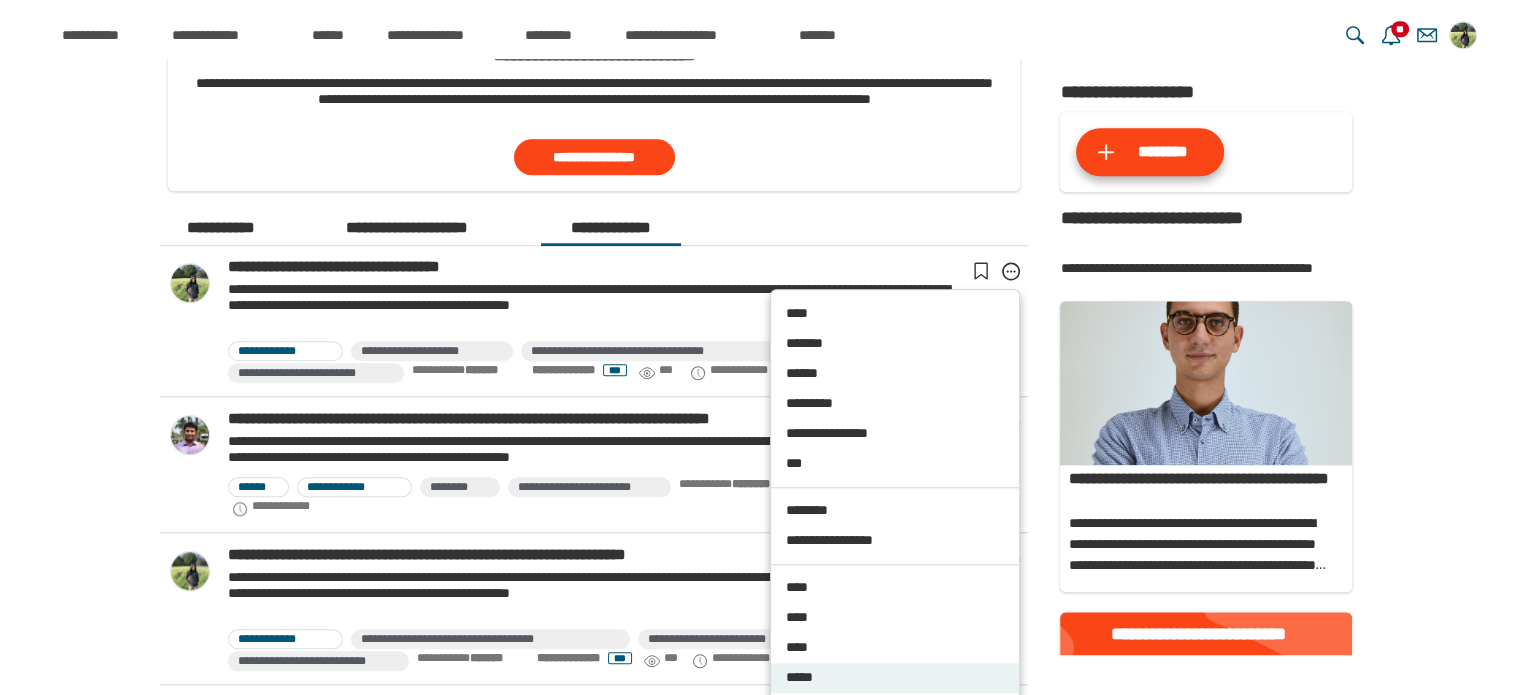 click on "*****" at bounding box center [886, 678] 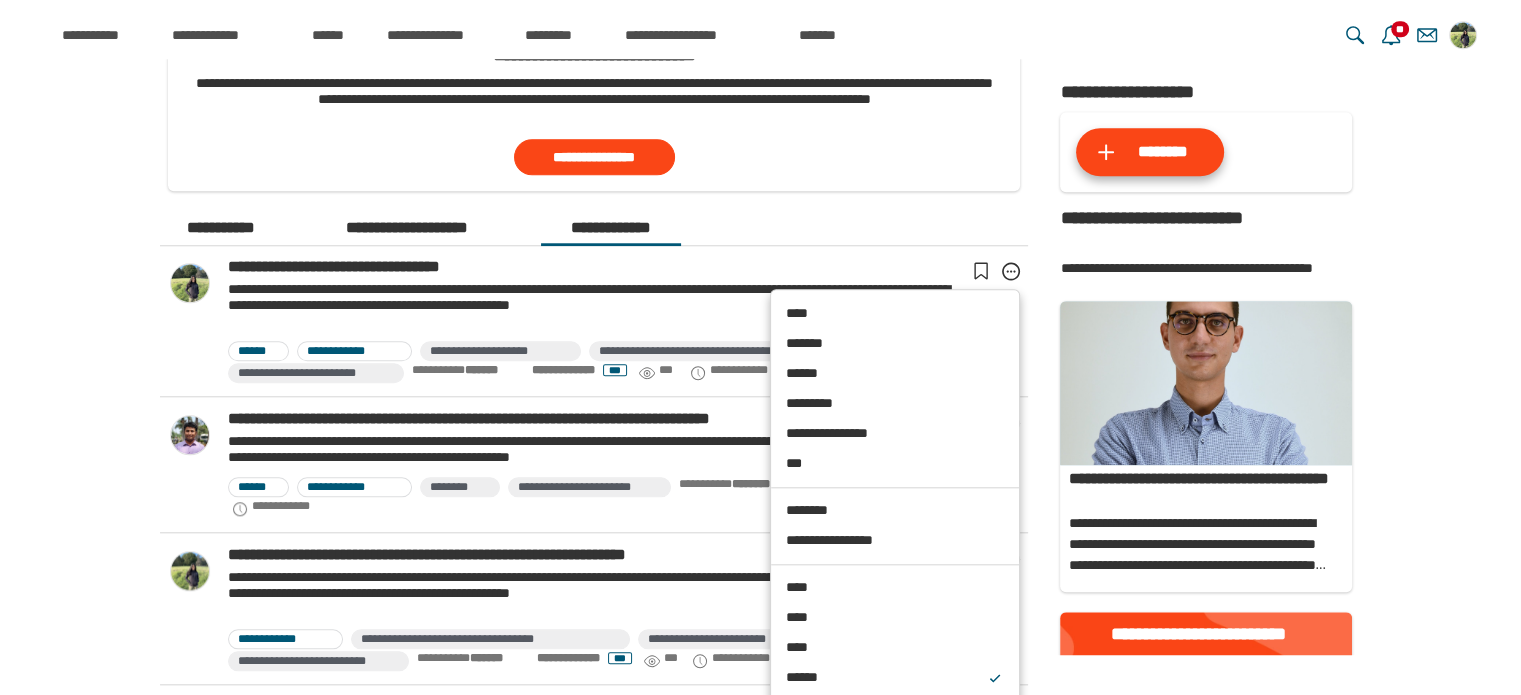 click on "**********" at bounding box center (760, 377) 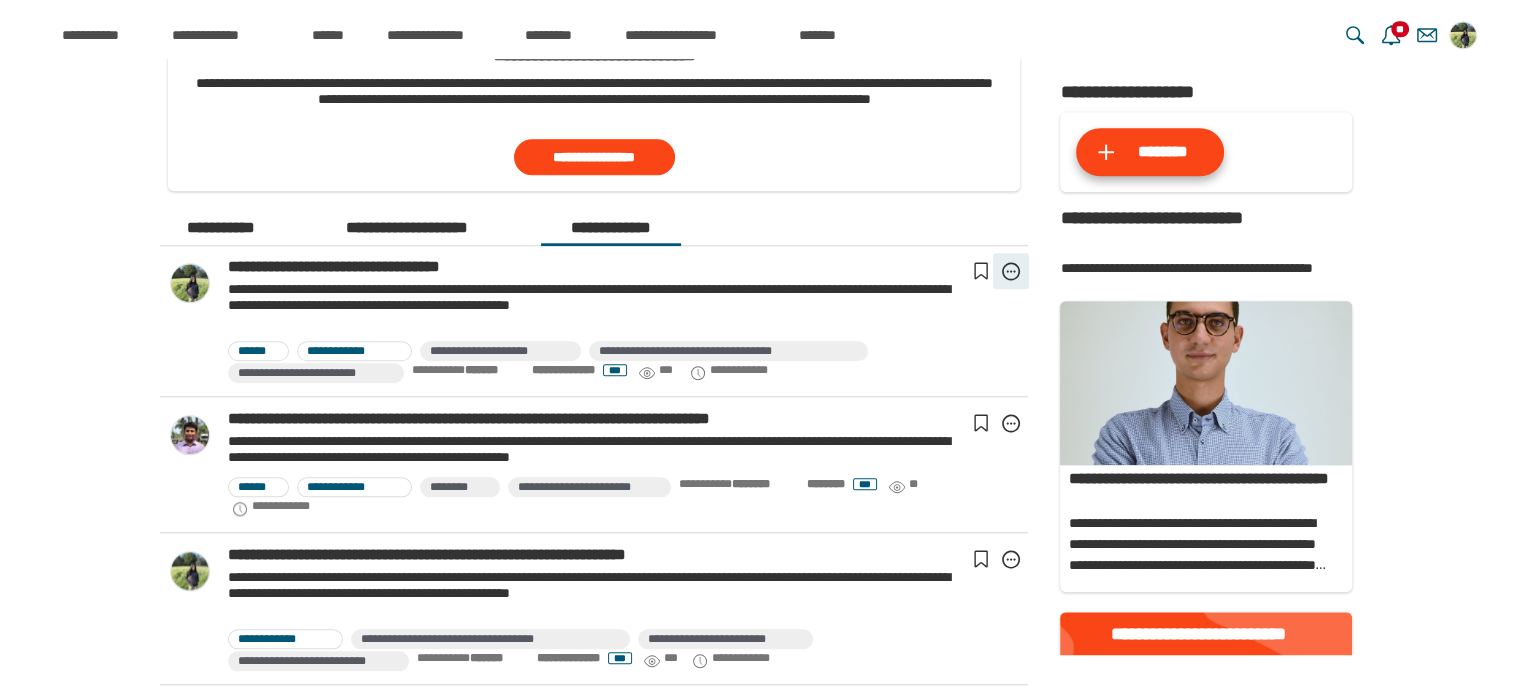 click on "**********" at bounding box center (1011, 271) 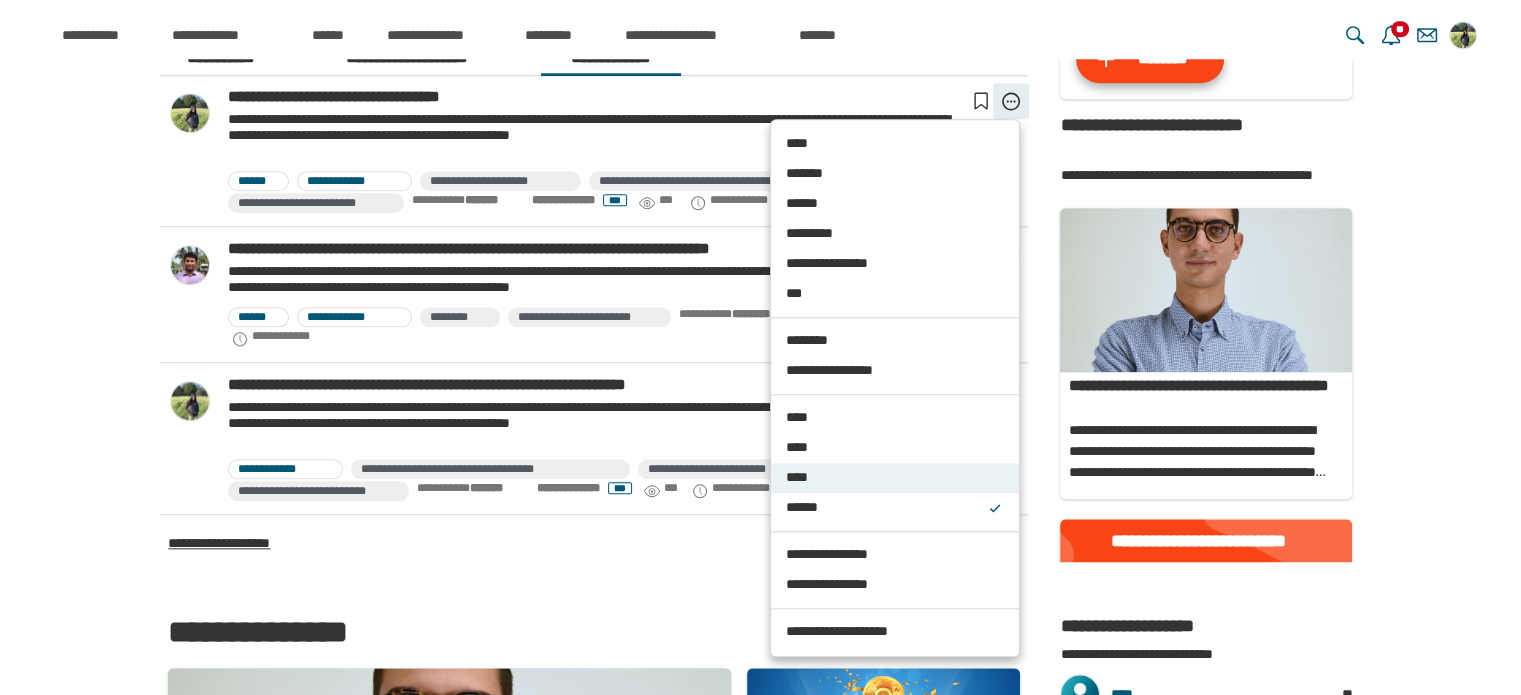 scroll, scrollTop: 2016, scrollLeft: 0, axis: vertical 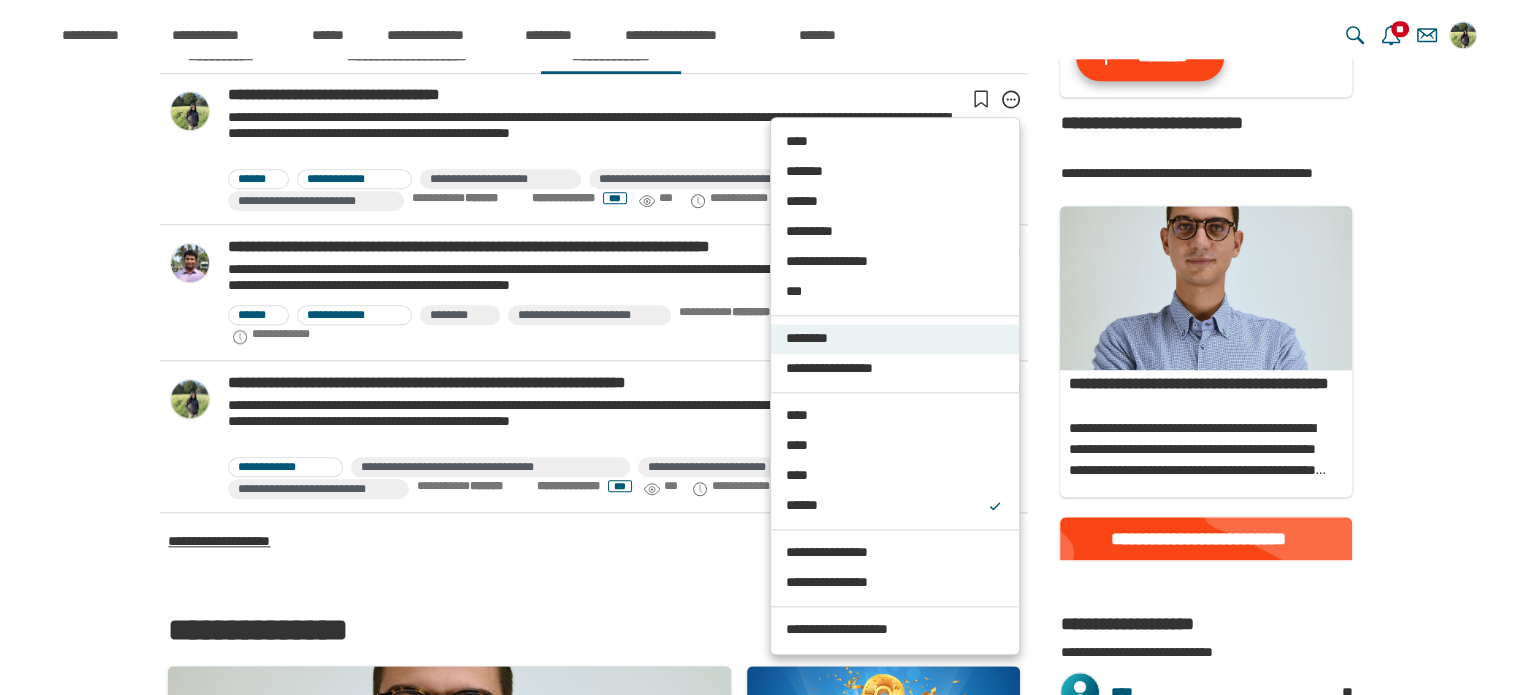 click on "********" at bounding box center (895, 339) 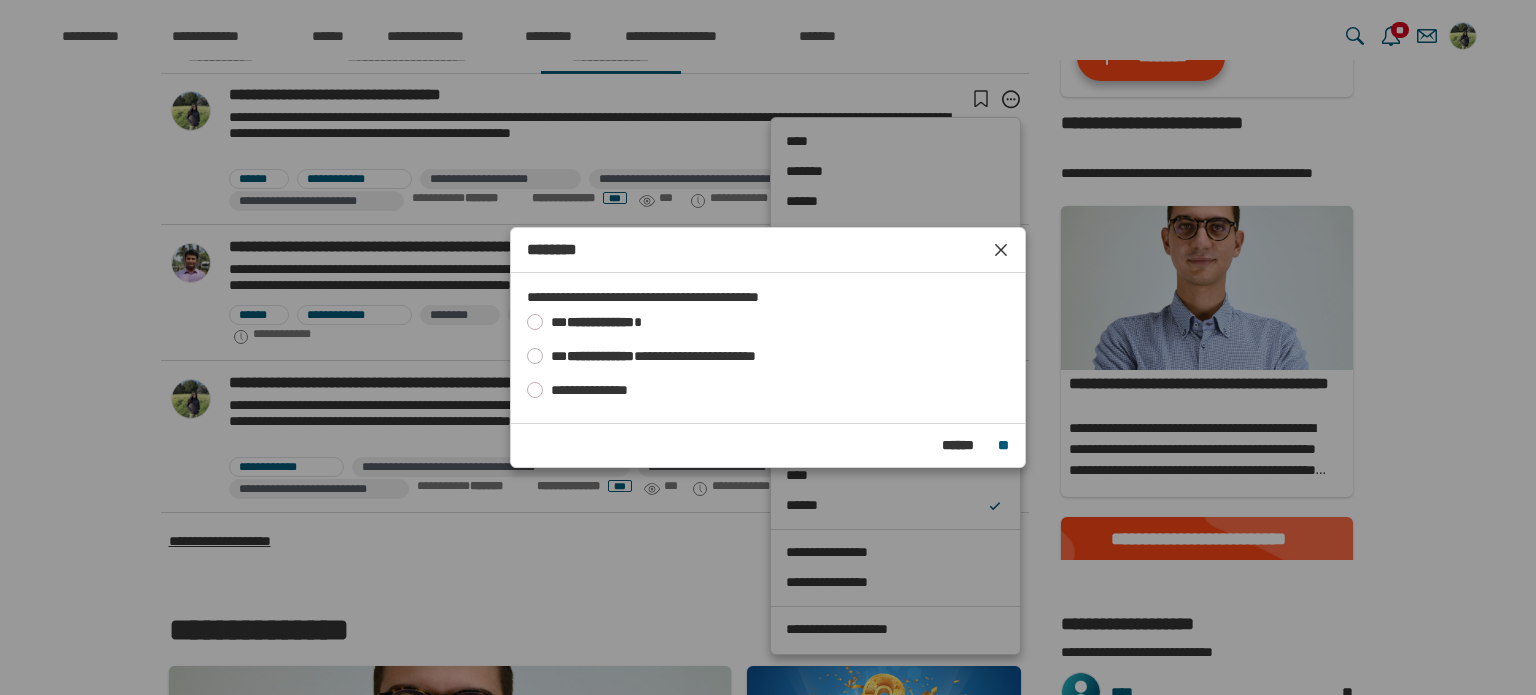 click on "**********" at bounding box center (605, 390) 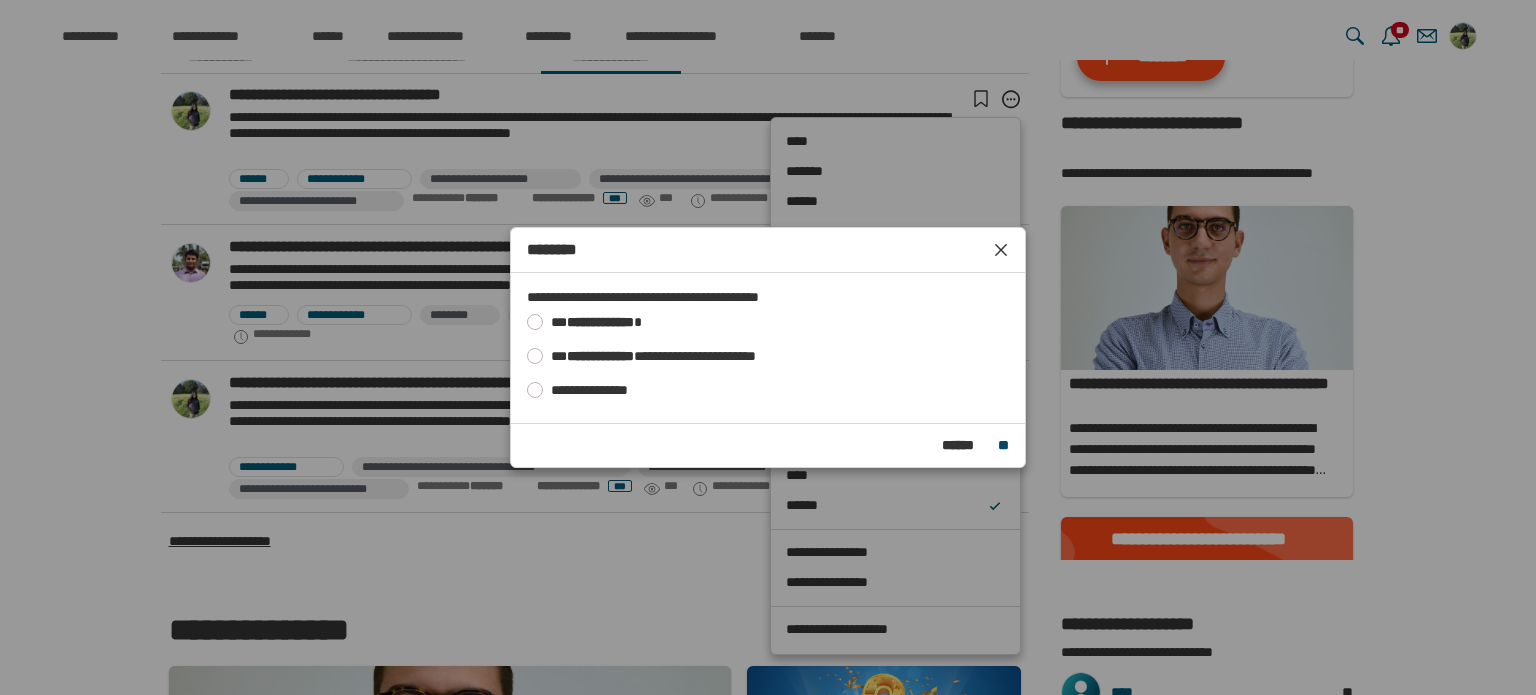 click on "**" at bounding box center [1003, 445] 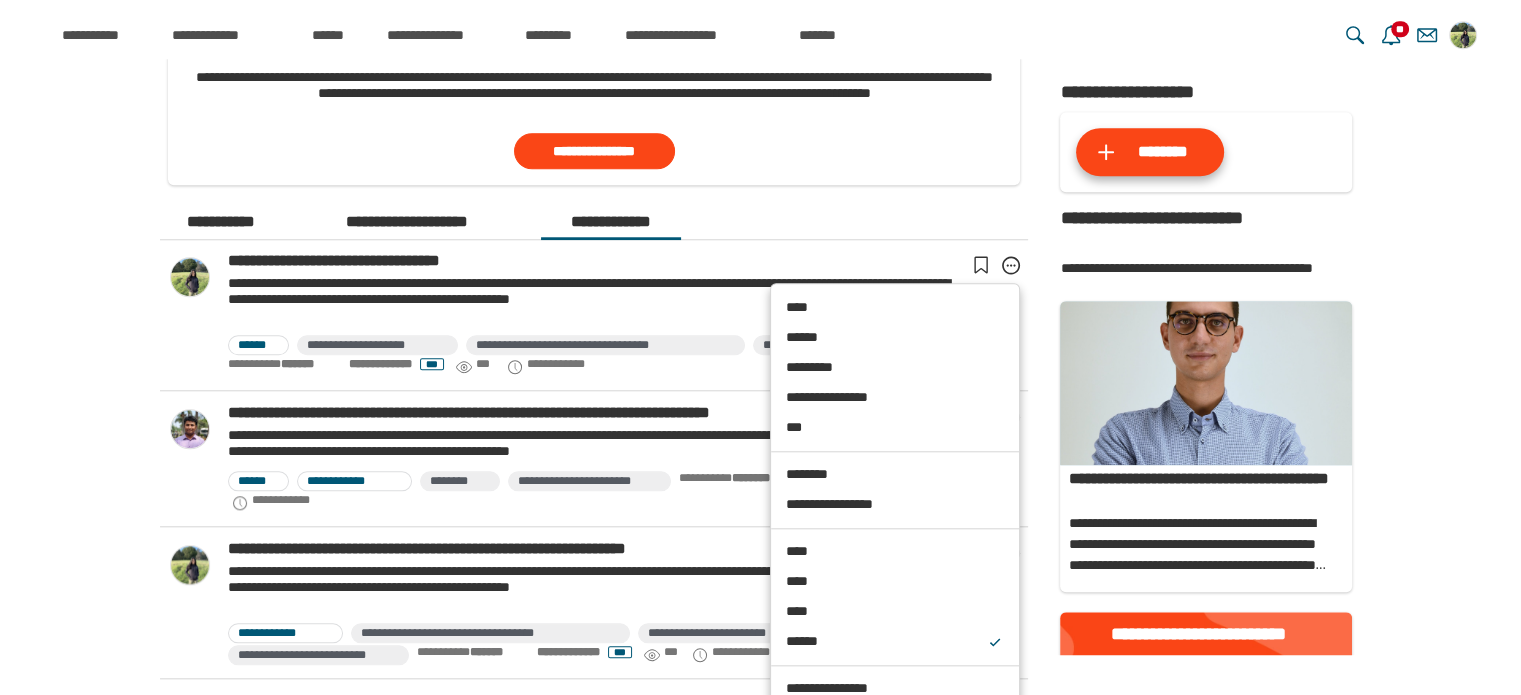 scroll, scrollTop: 1846, scrollLeft: 0, axis: vertical 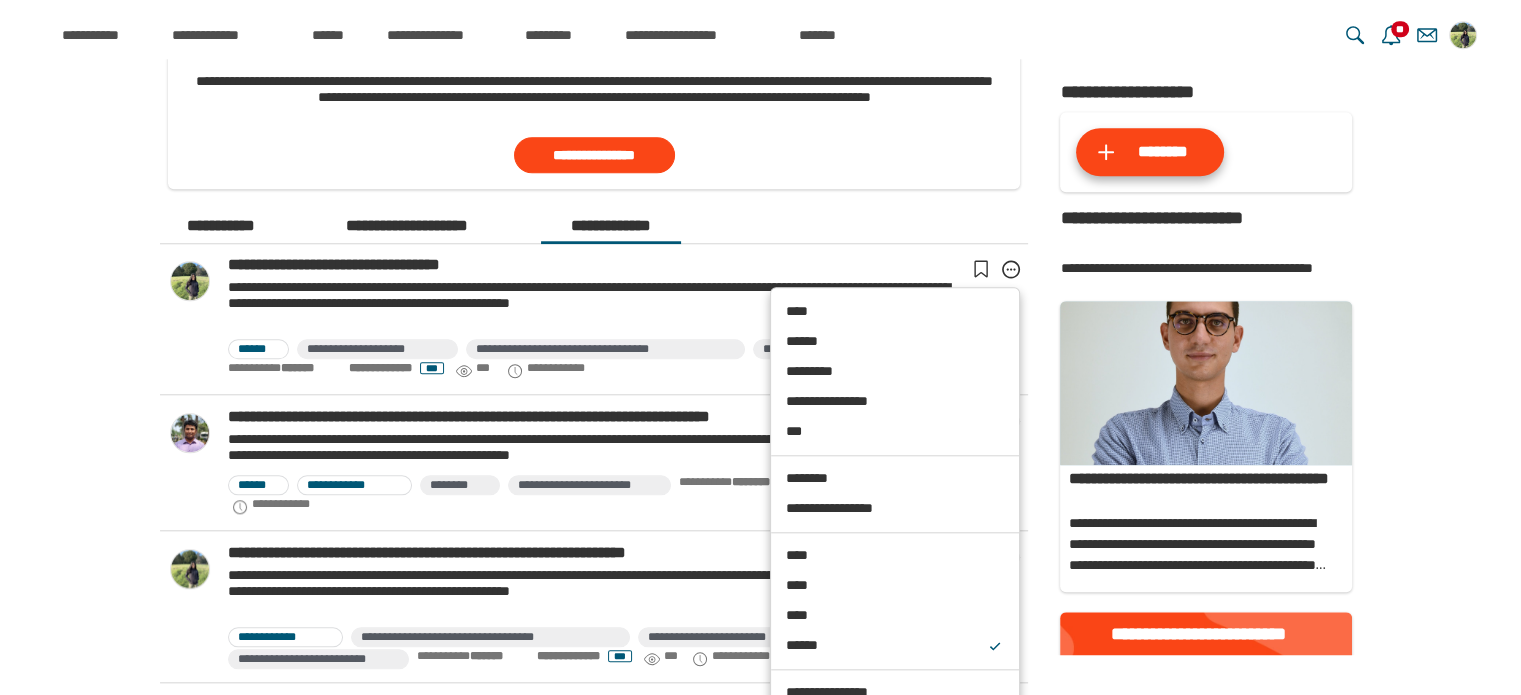 click on "**********" at bounding box center (760, 375) 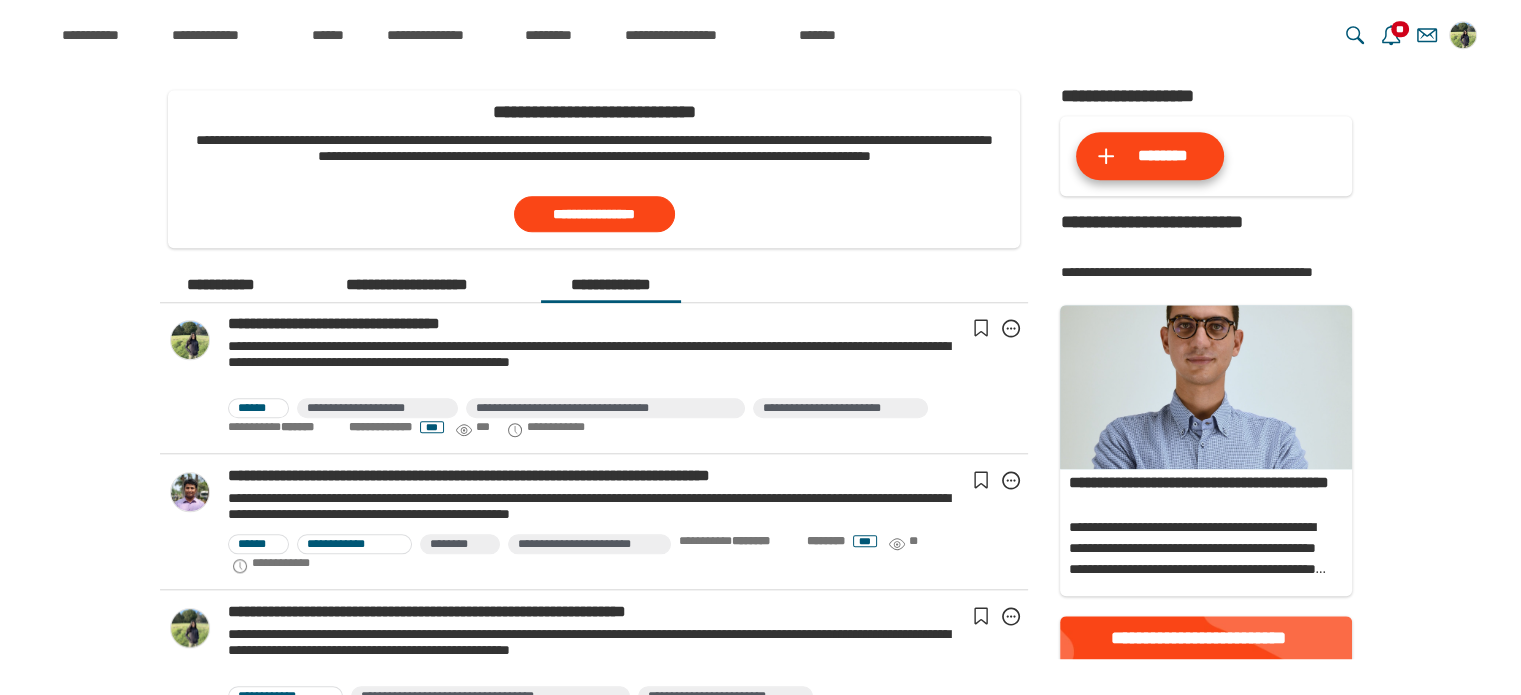 scroll, scrollTop: 1780, scrollLeft: 0, axis: vertical 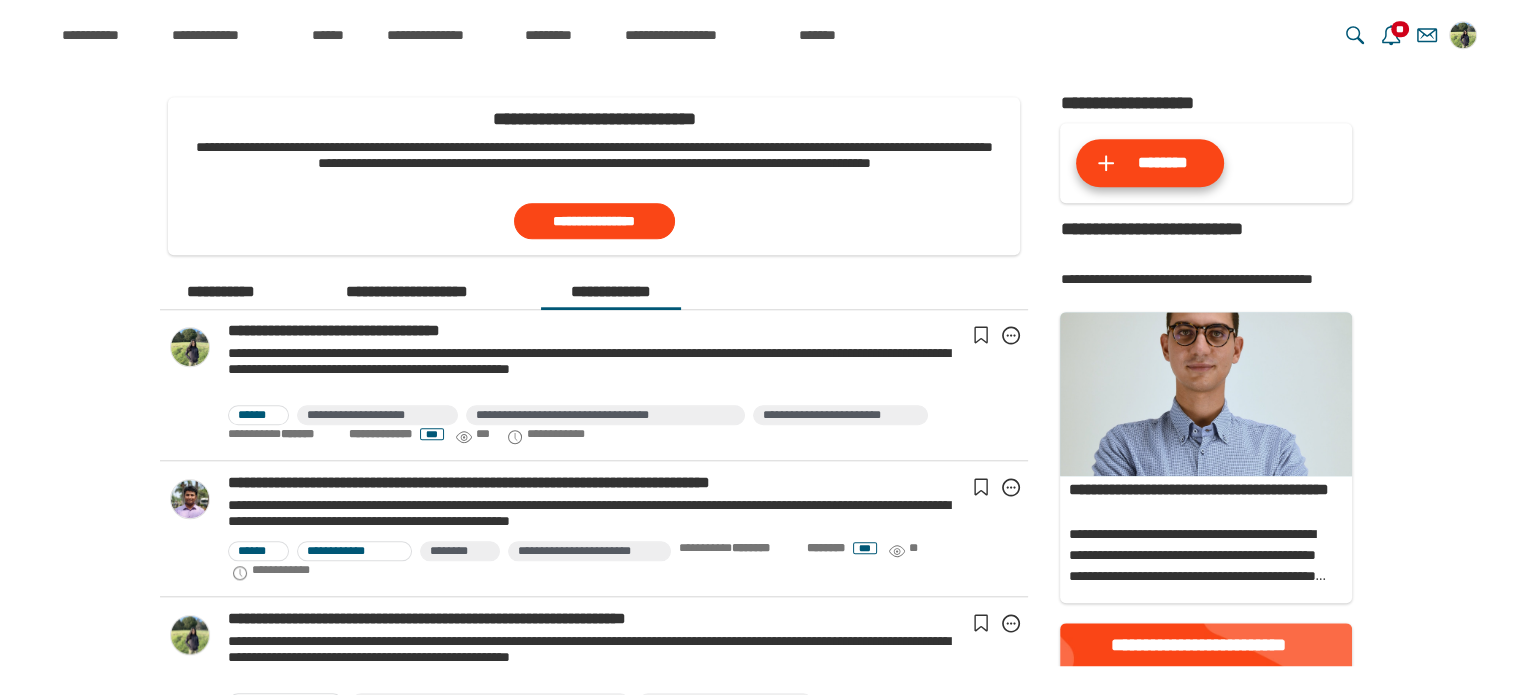 click on "**********" at bounding box center [220, 292] 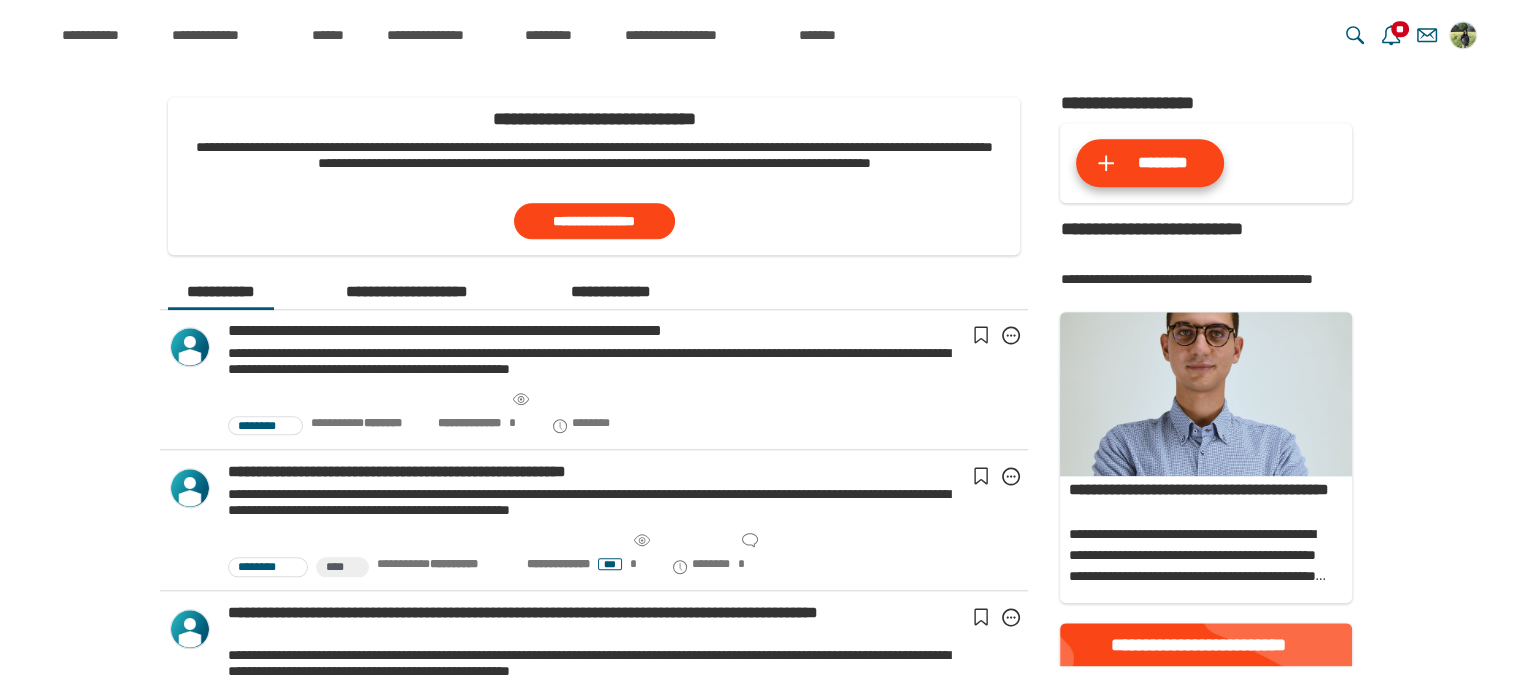 click on "**********" at bounding box center [611, 292] 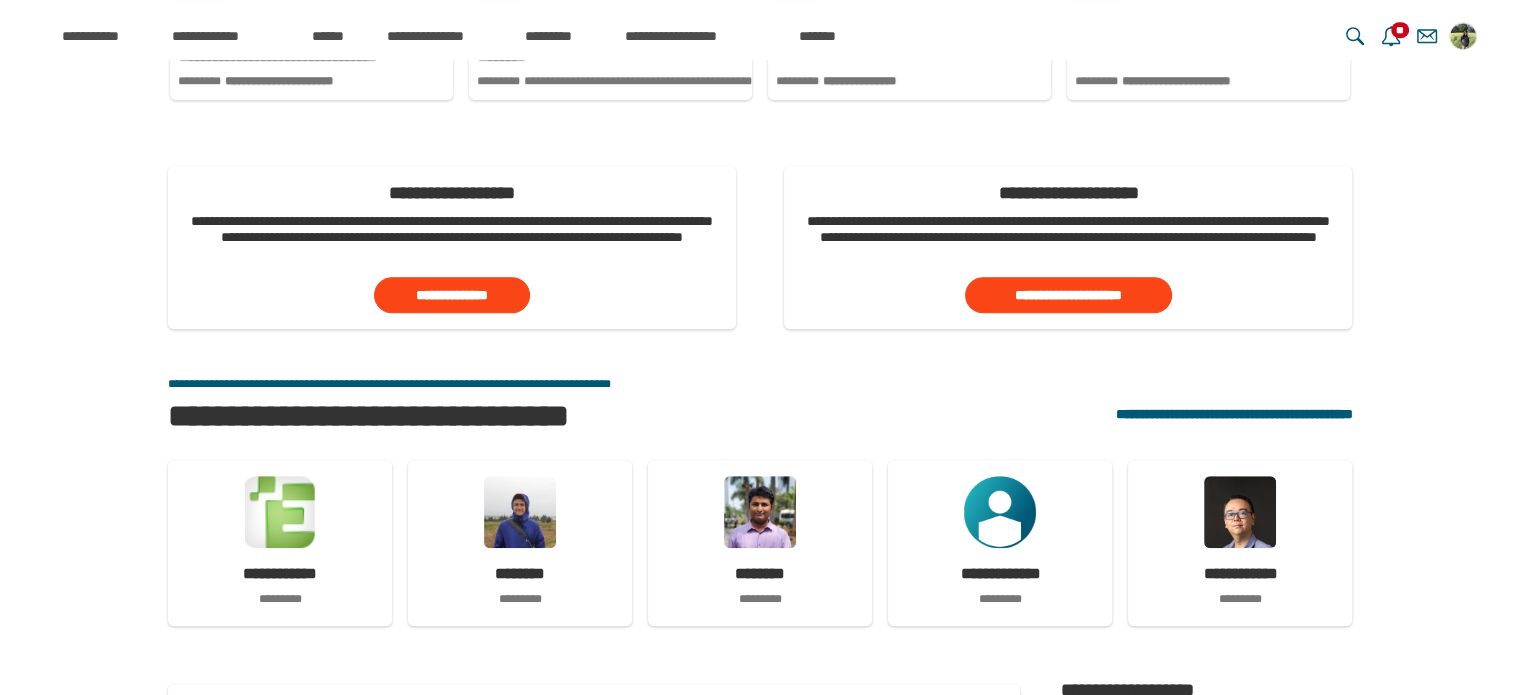 scroll, scrollTop: 1531, scrollLeft: 0, axis: vertical 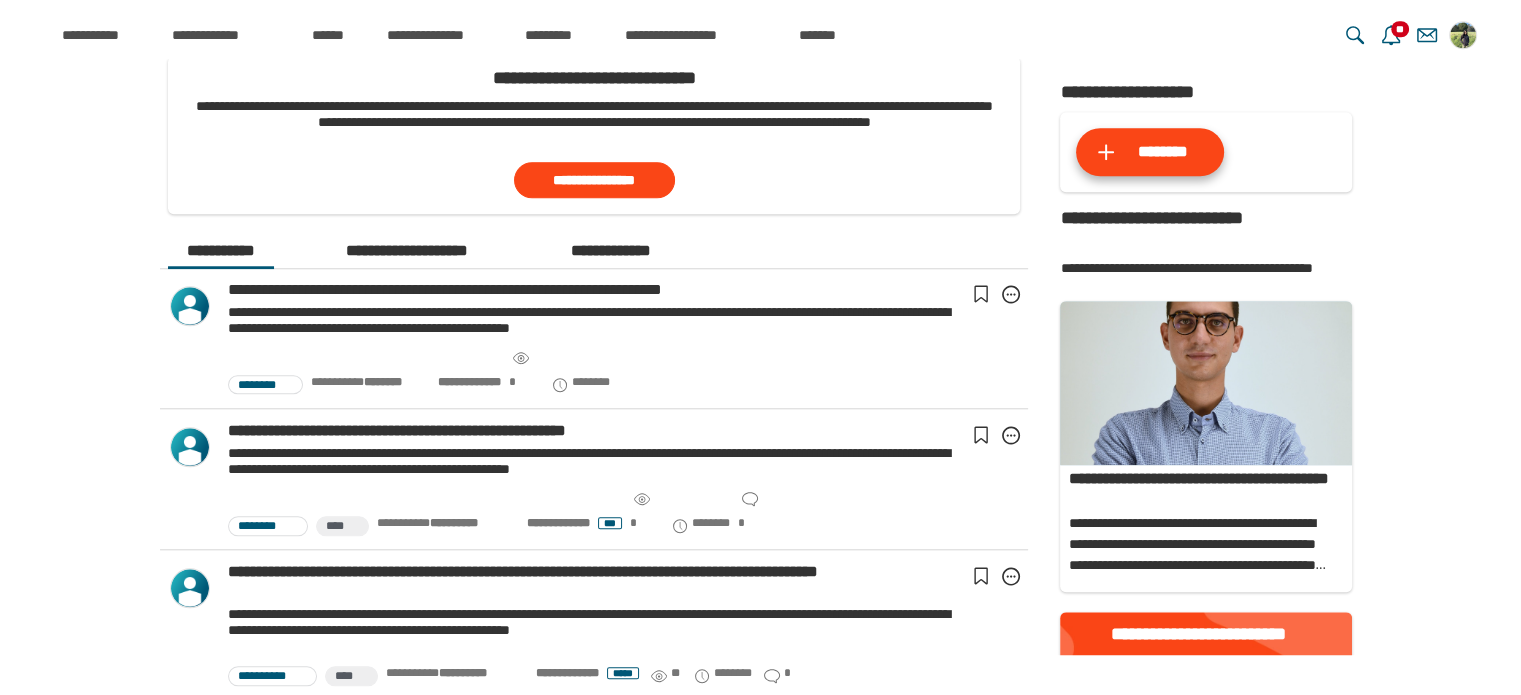 click on "**********" at bounding box center [611, 251] 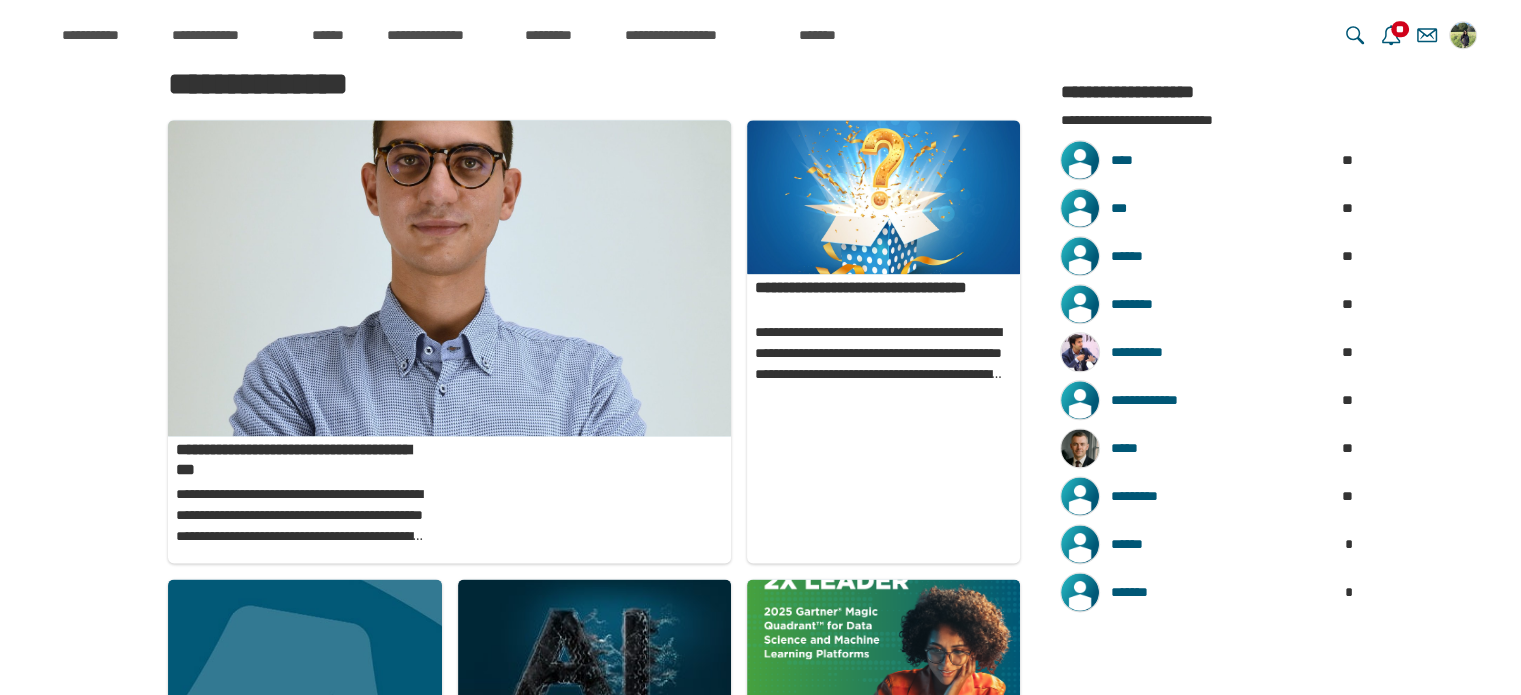 scroll, scrollTop: 2433, scrollLeft: 0, axis: vertical 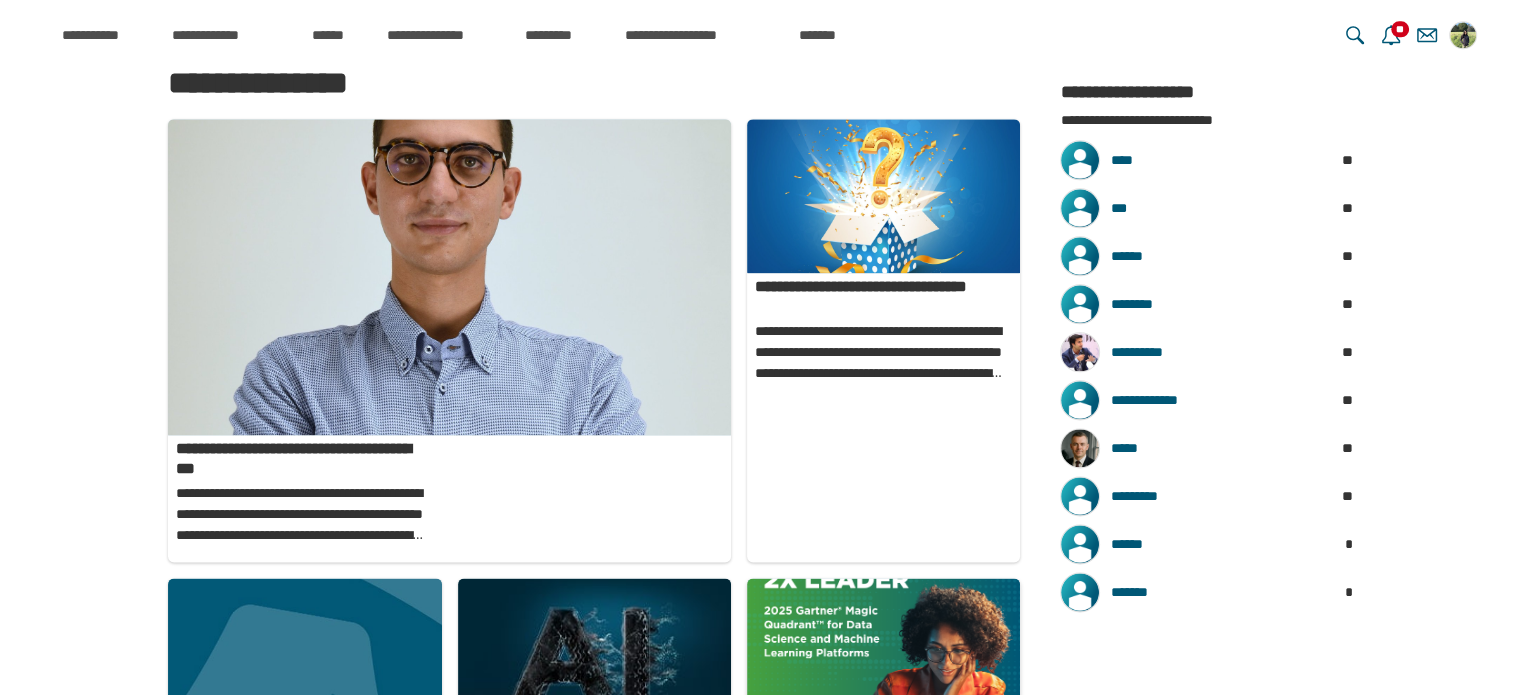 click on "**********" at bounding box center [883, 766] 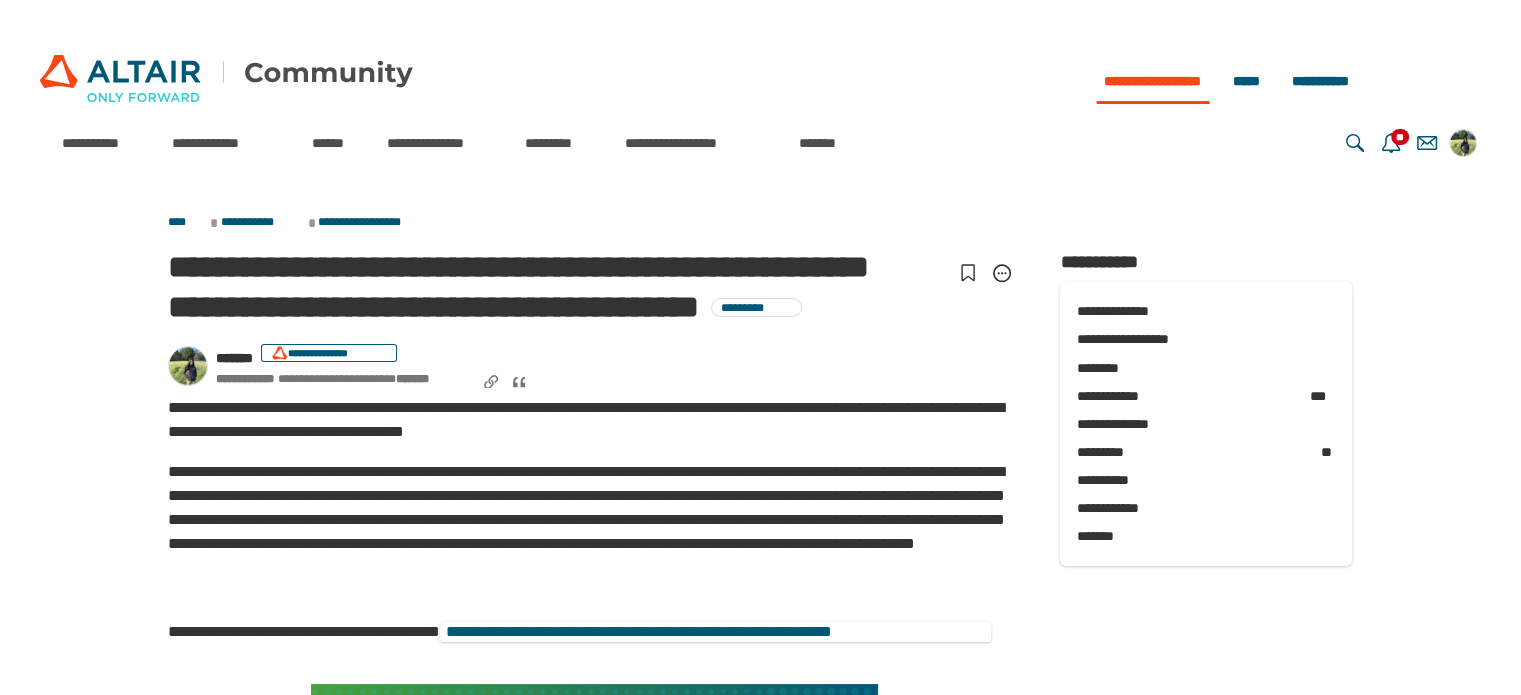 scroll, scrollTop: 39, scrollLeft: 0, axis: vertical 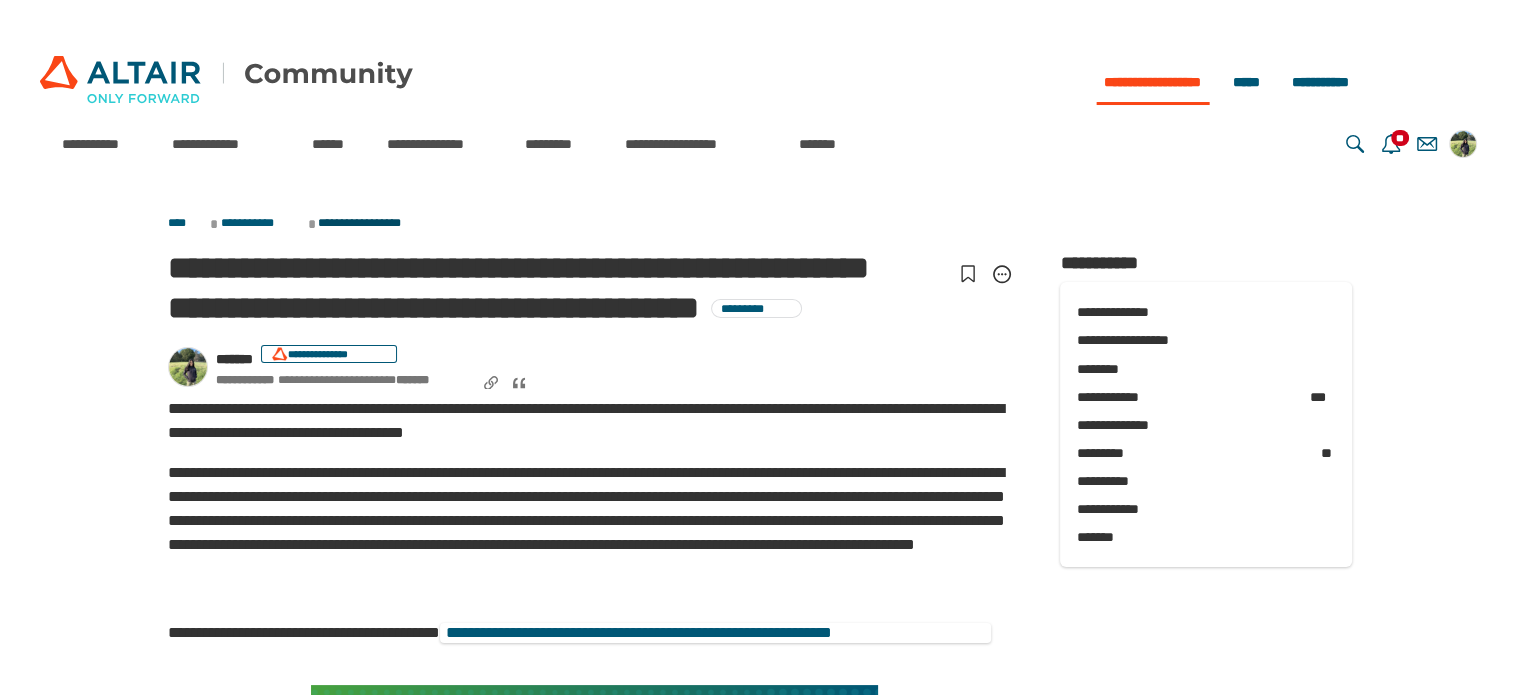 click on "**********" at bounding box center [381, 224] 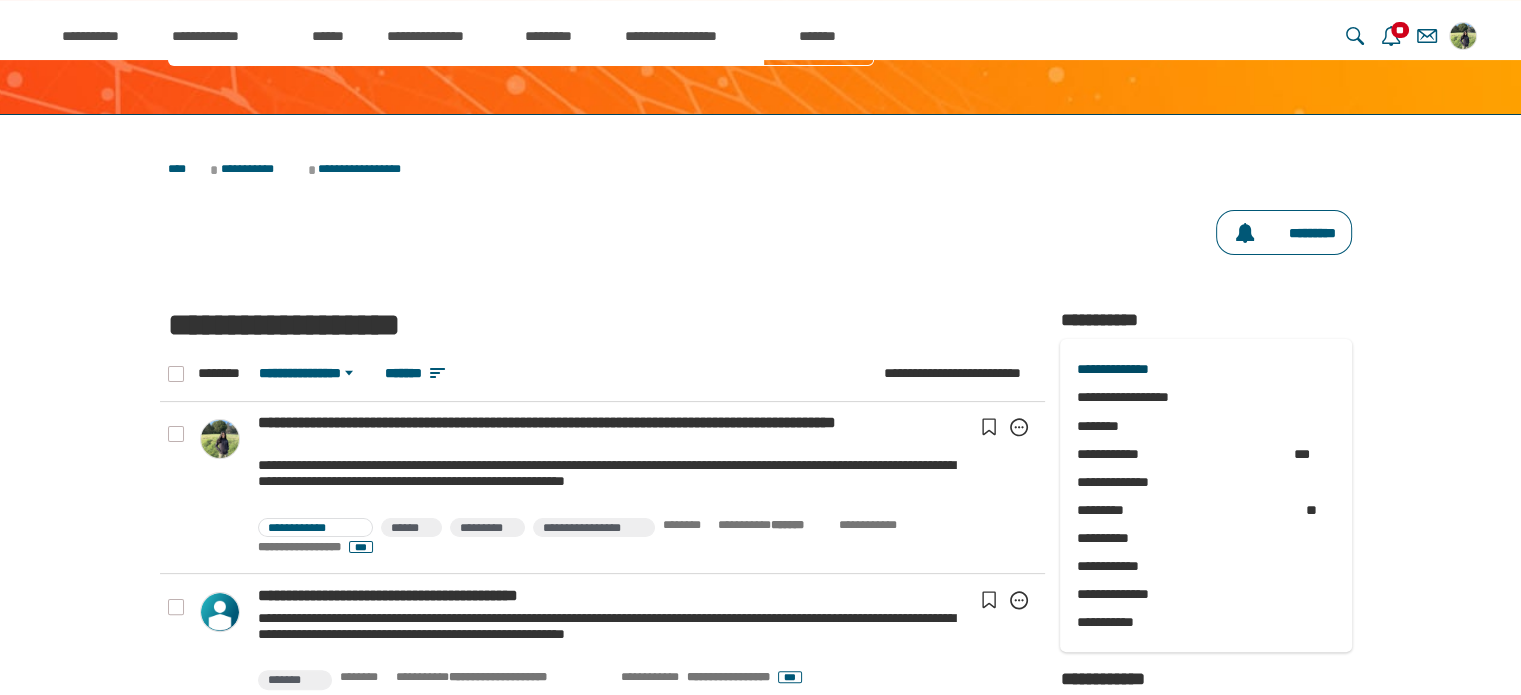 scroll, scrollTop: 347, scrollLeft: 0, axis: vertical 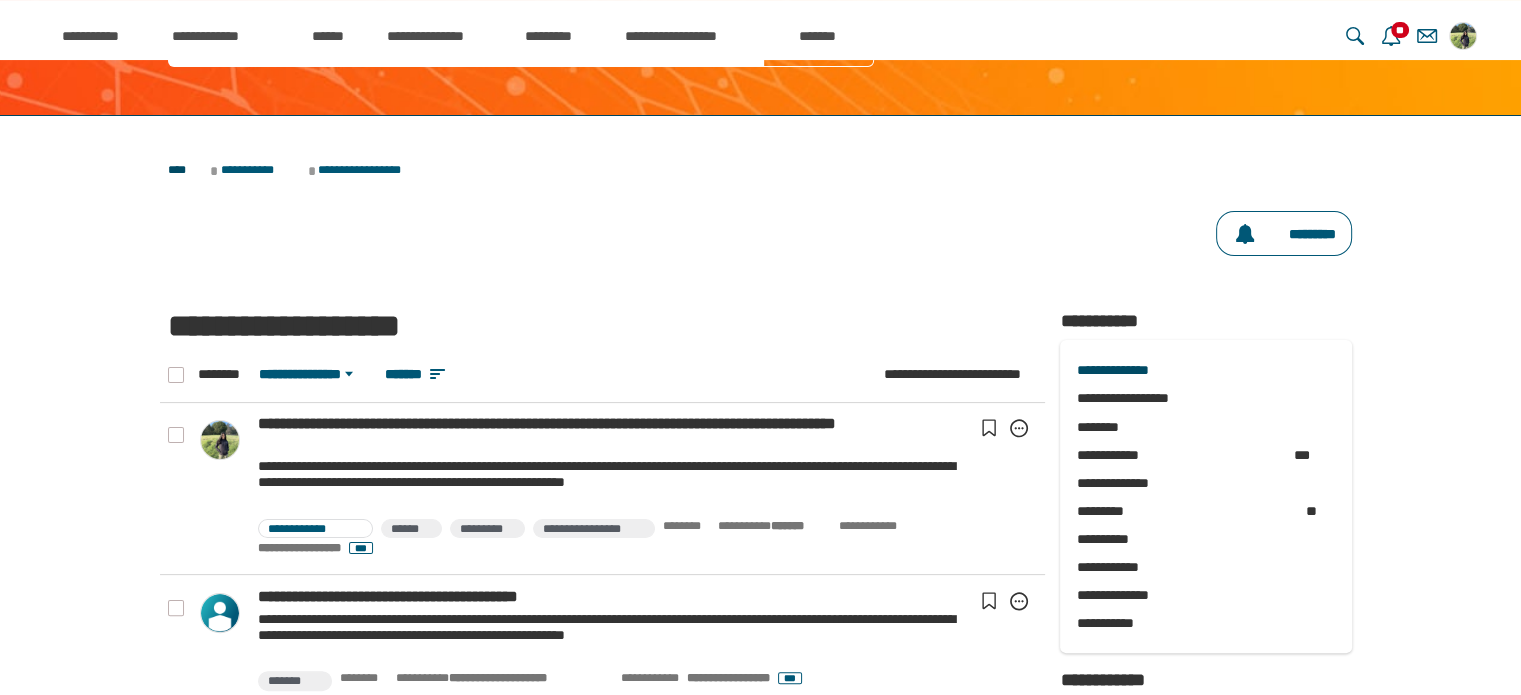 click on "****" at bounding box center (187, 171) 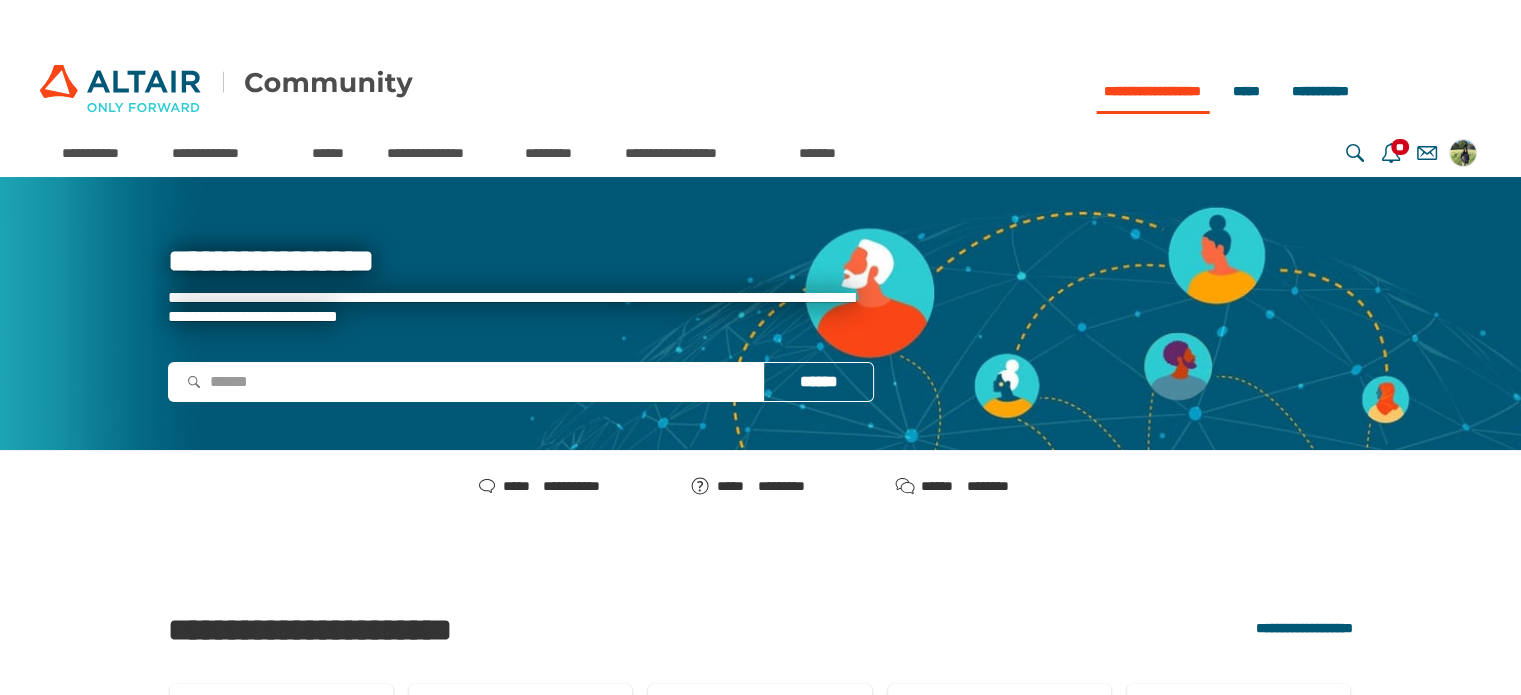 scroll, scrollTop: 23, scrollLeft: 0, axis: vertical 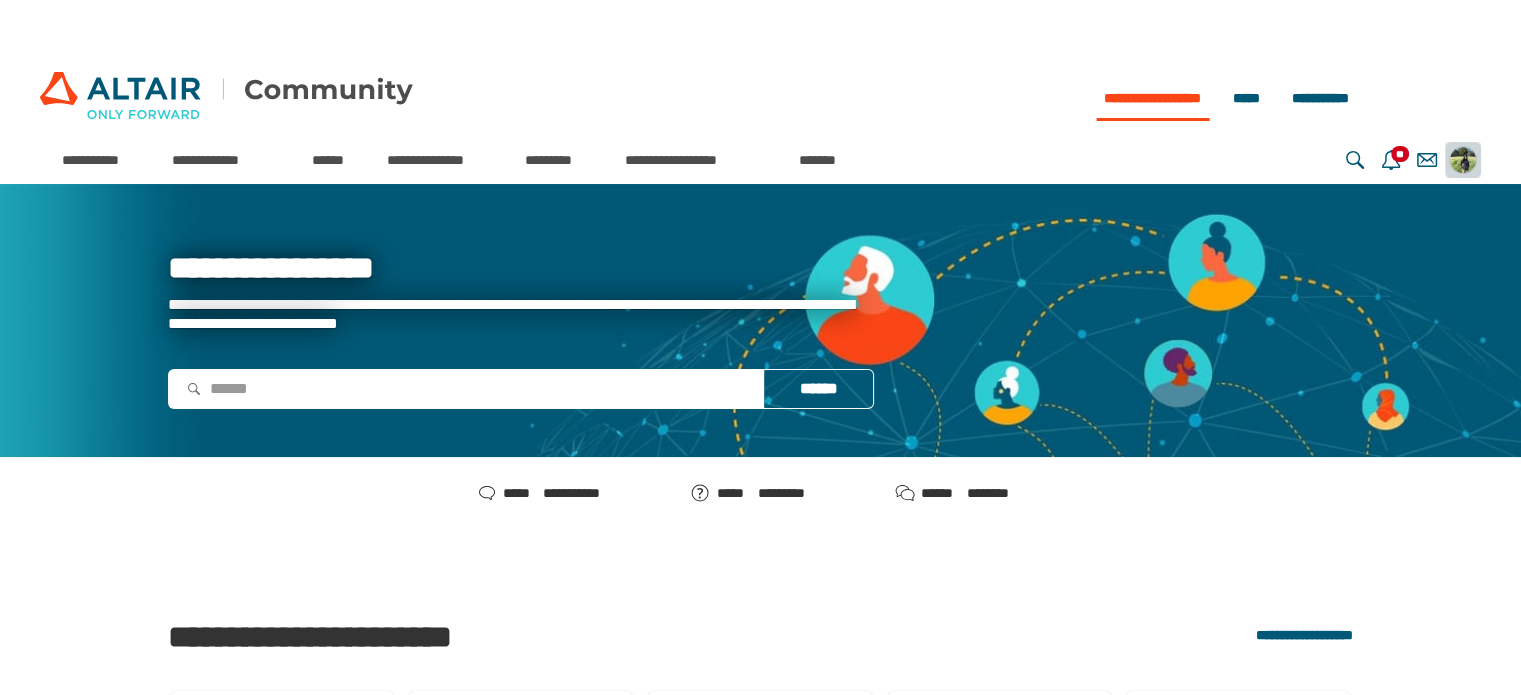 click at bounding box center (1463, 160) 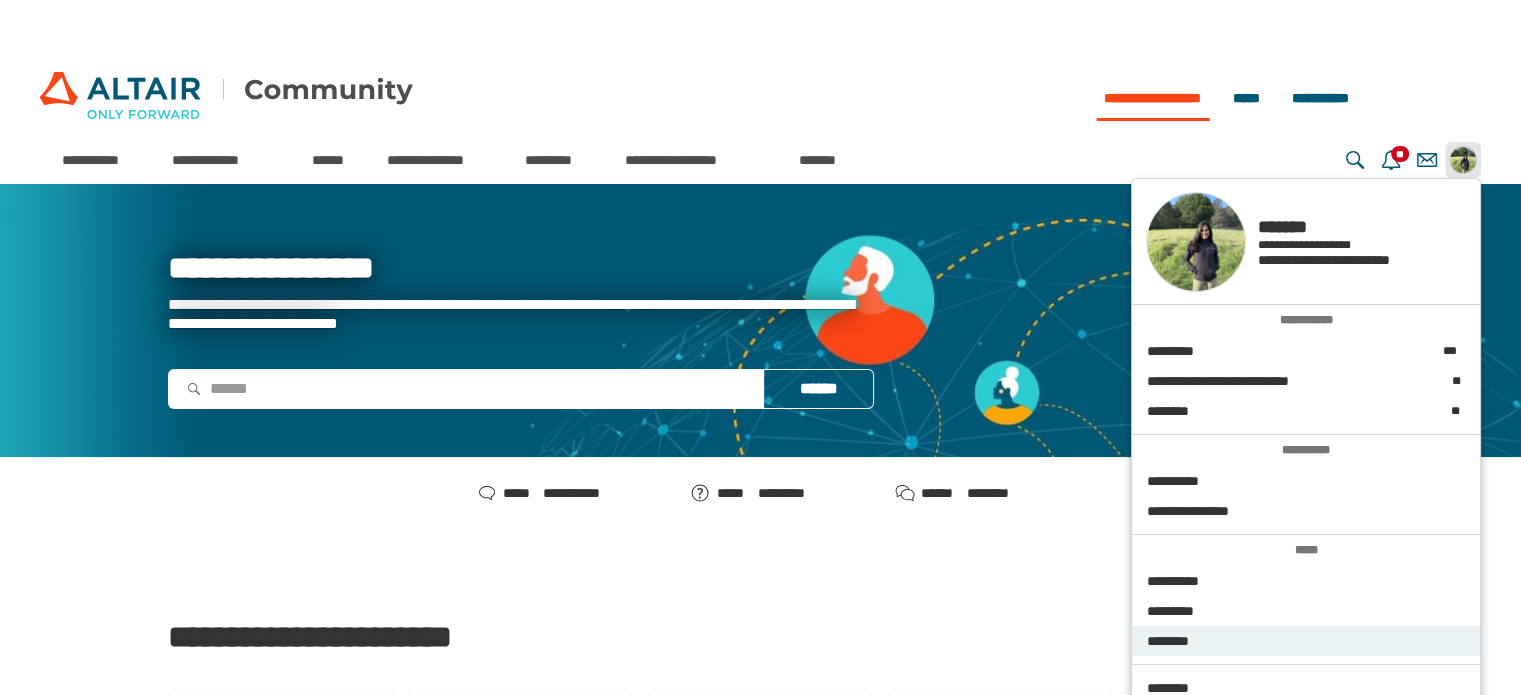 click on "********" at bounding box center (1306, 641) 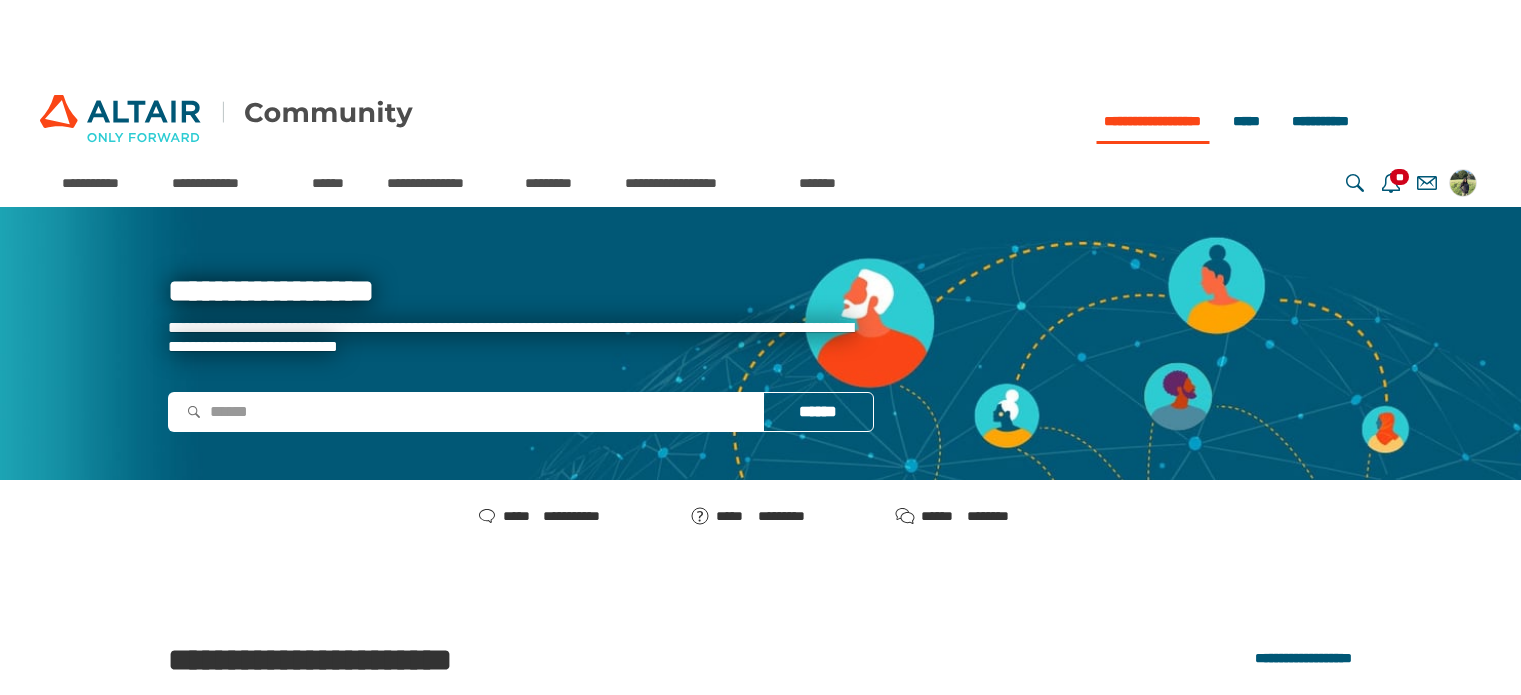 scroll, scrollTop: 3086, scrollLeft: 0, axis: vertical 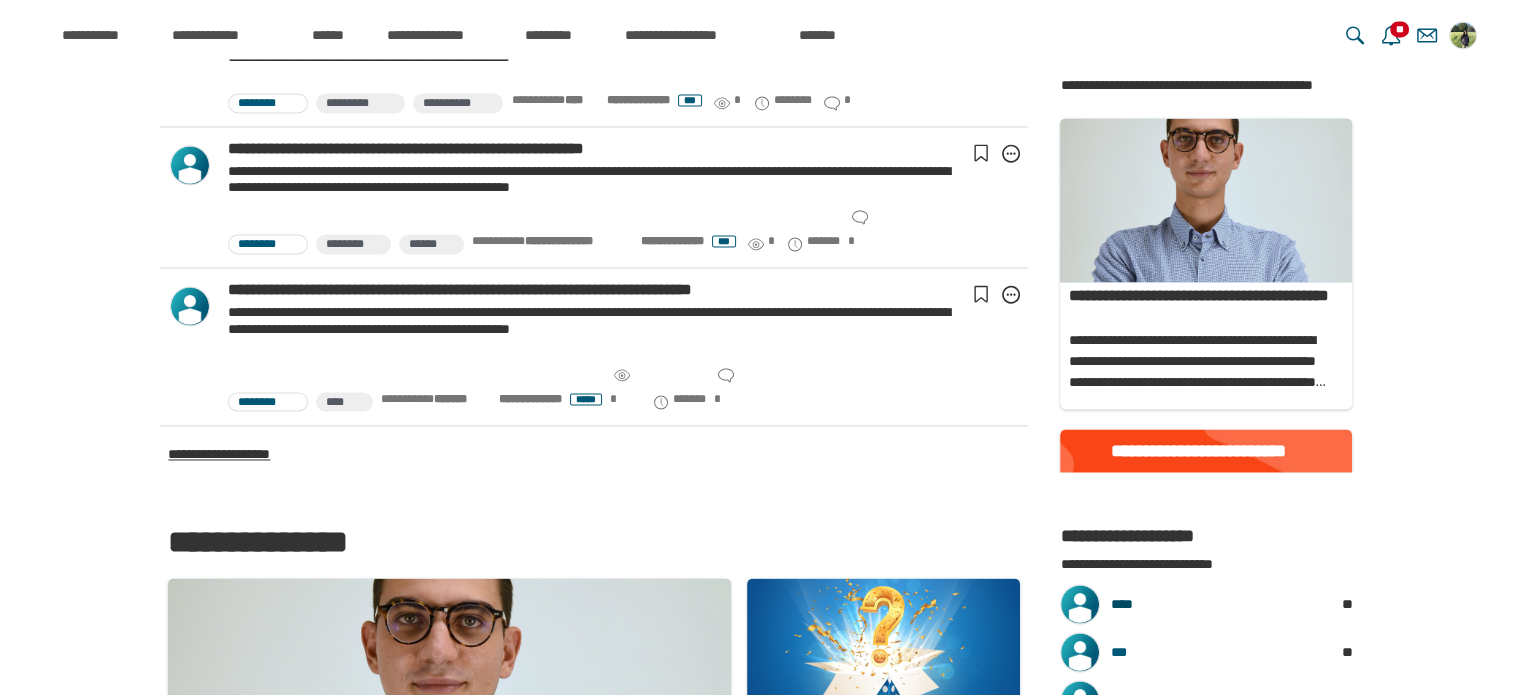 click on "****" at bounding box center (1194, 604) 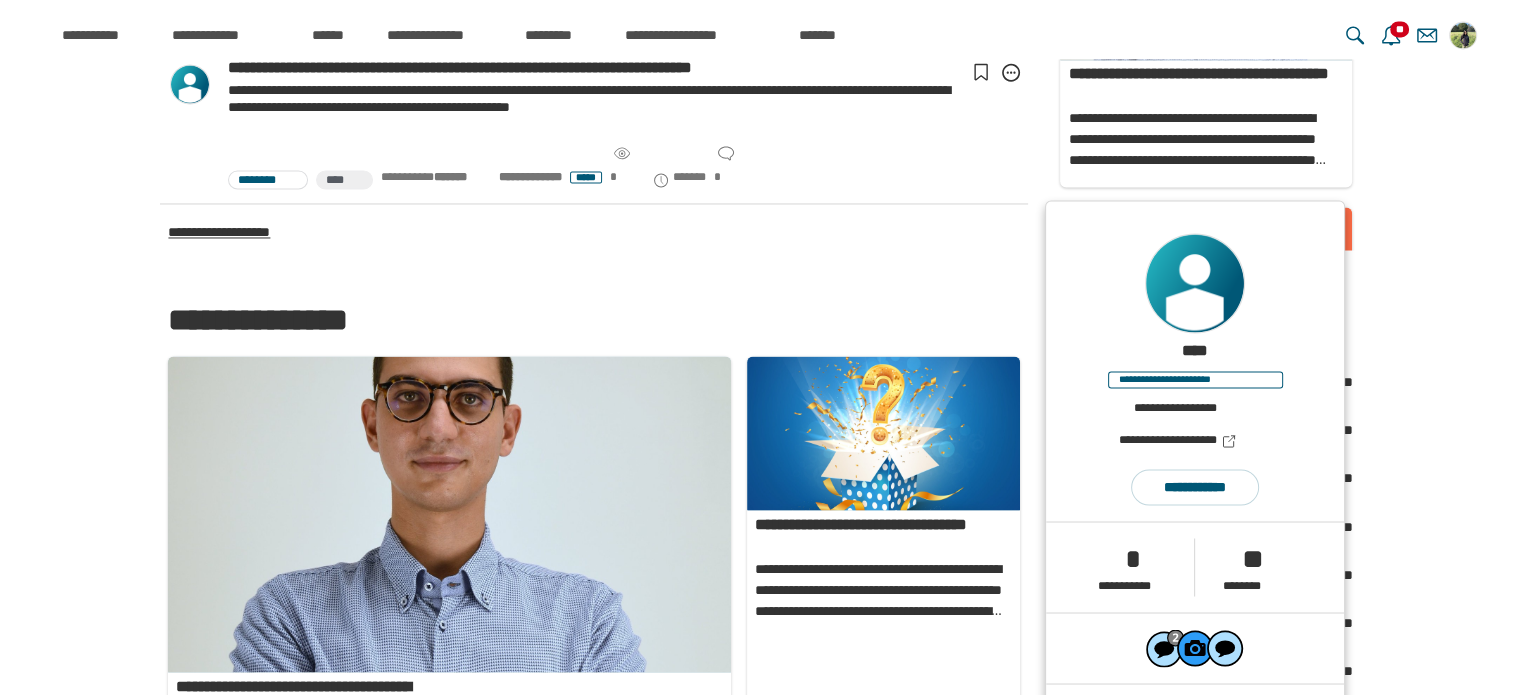 scroll, scrollTop: 3322, scrollLeft: 0, axis: vertical 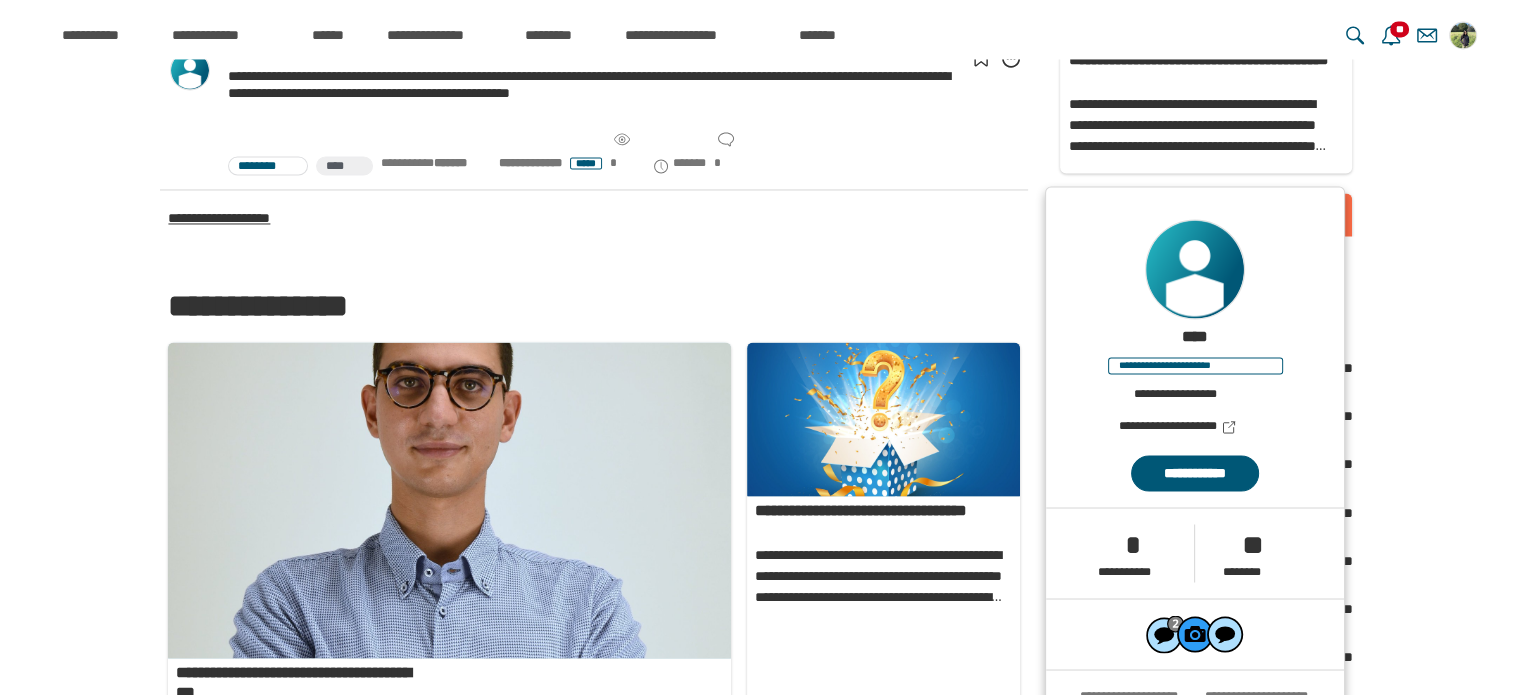 click on "**********" at bounding box center [1195, 473] 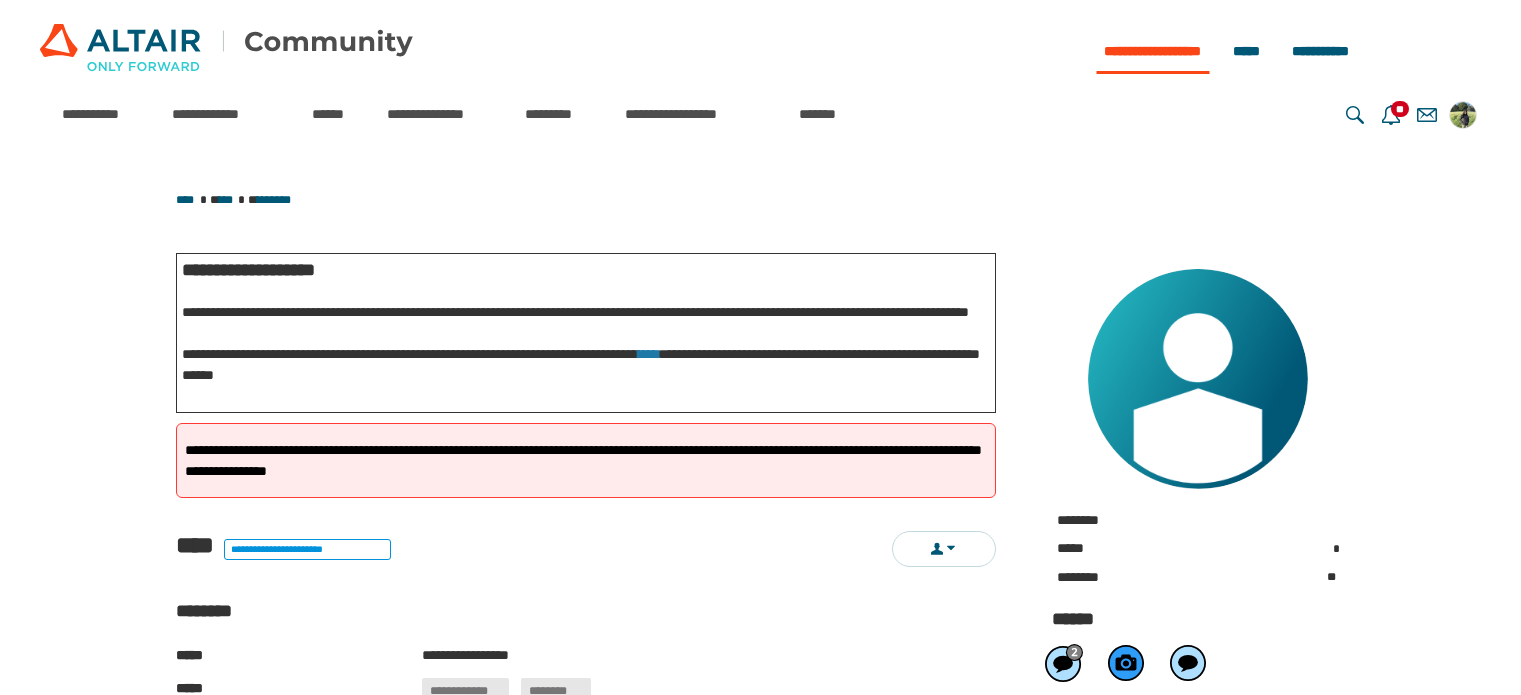 scroll, scrollTop: 0, scrollLeft: 0, axis: both 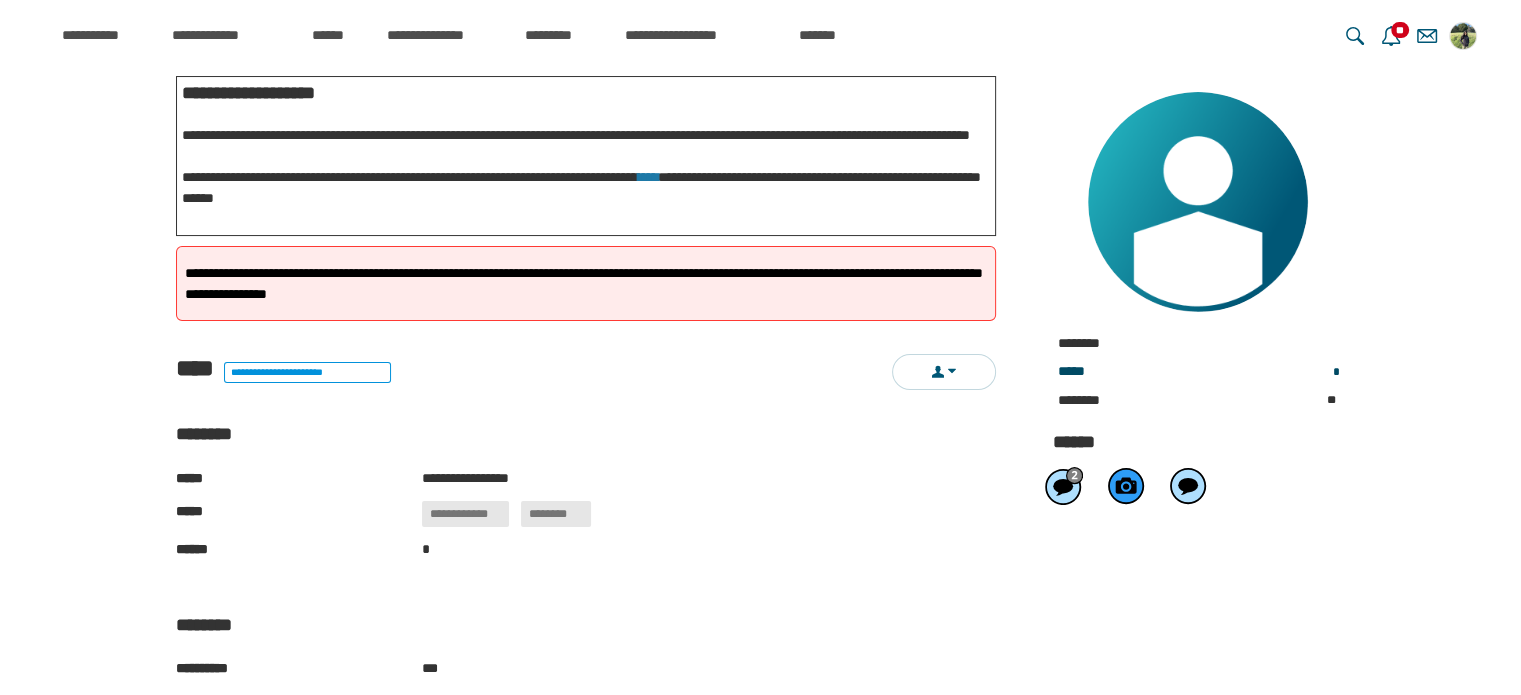 click on "[NAME] [NAME]" at bounding box center (1198, 371) 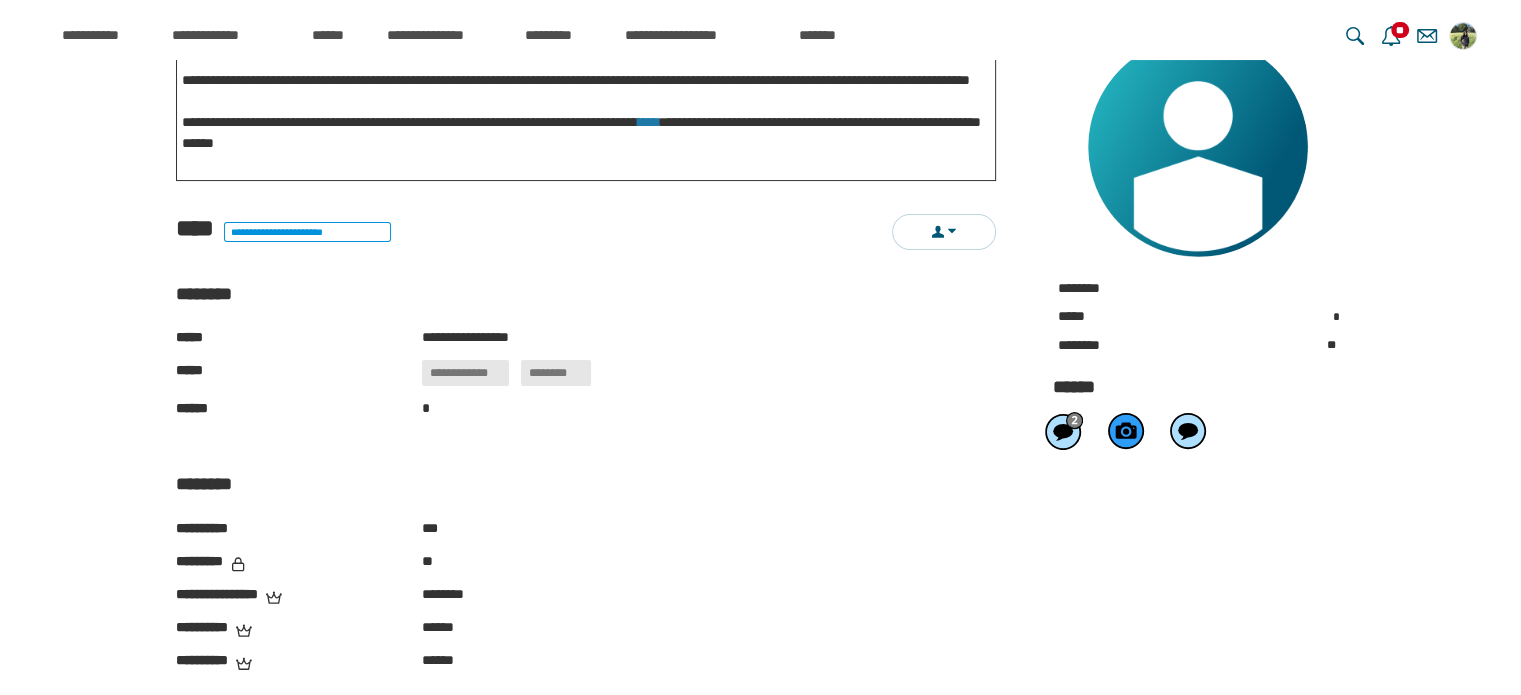 scroll, scrollTop: 392, scrollLeft: 0, axis: vertical 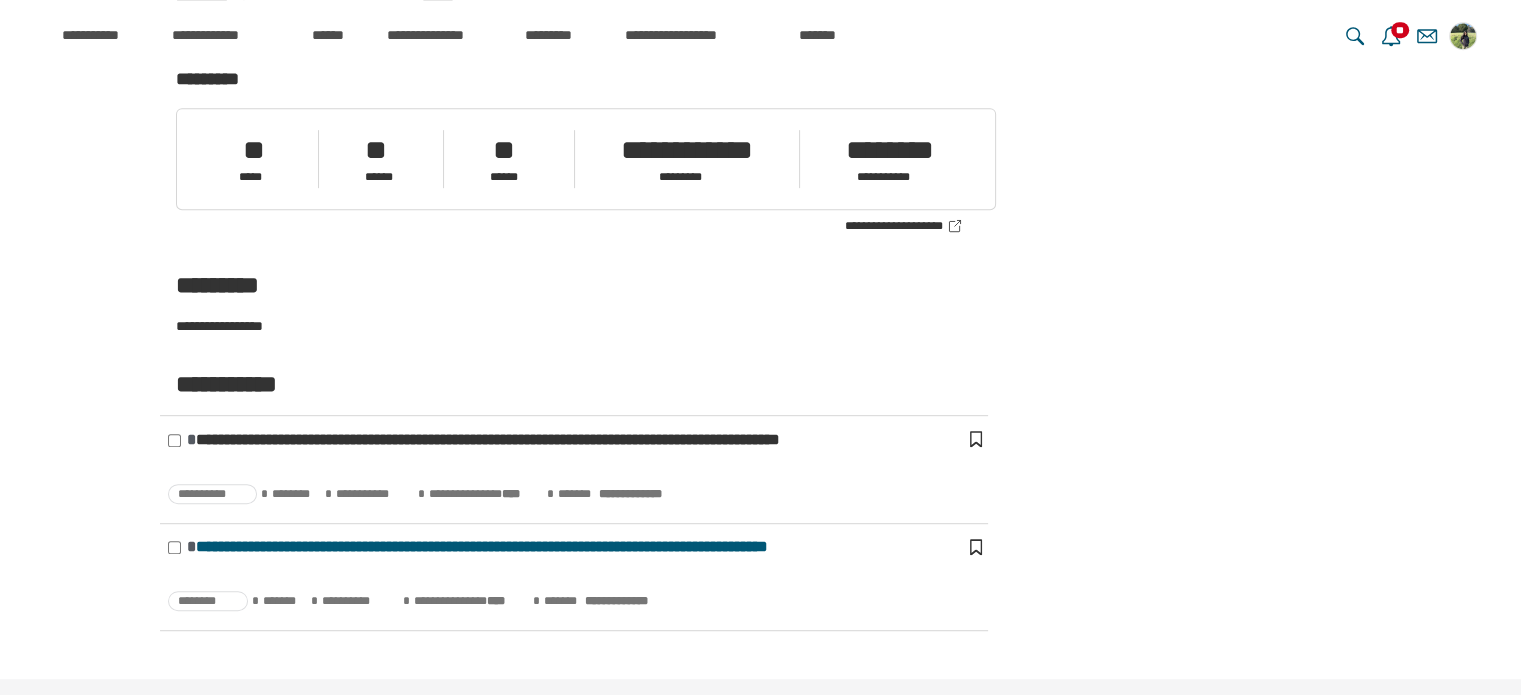 click on "**********" at bounding box center [482, 546] 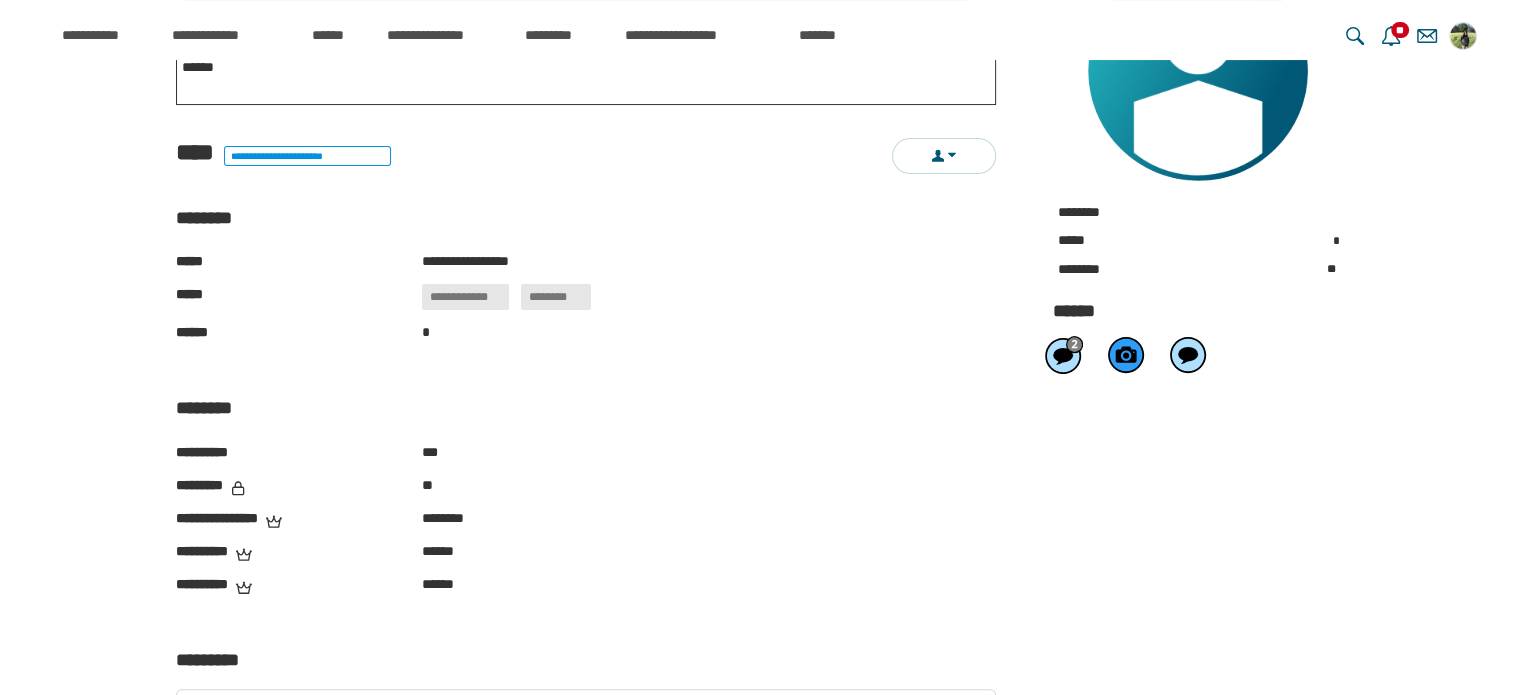 scroll, scrollTop: 0, scrollLeft: 0, axis: both 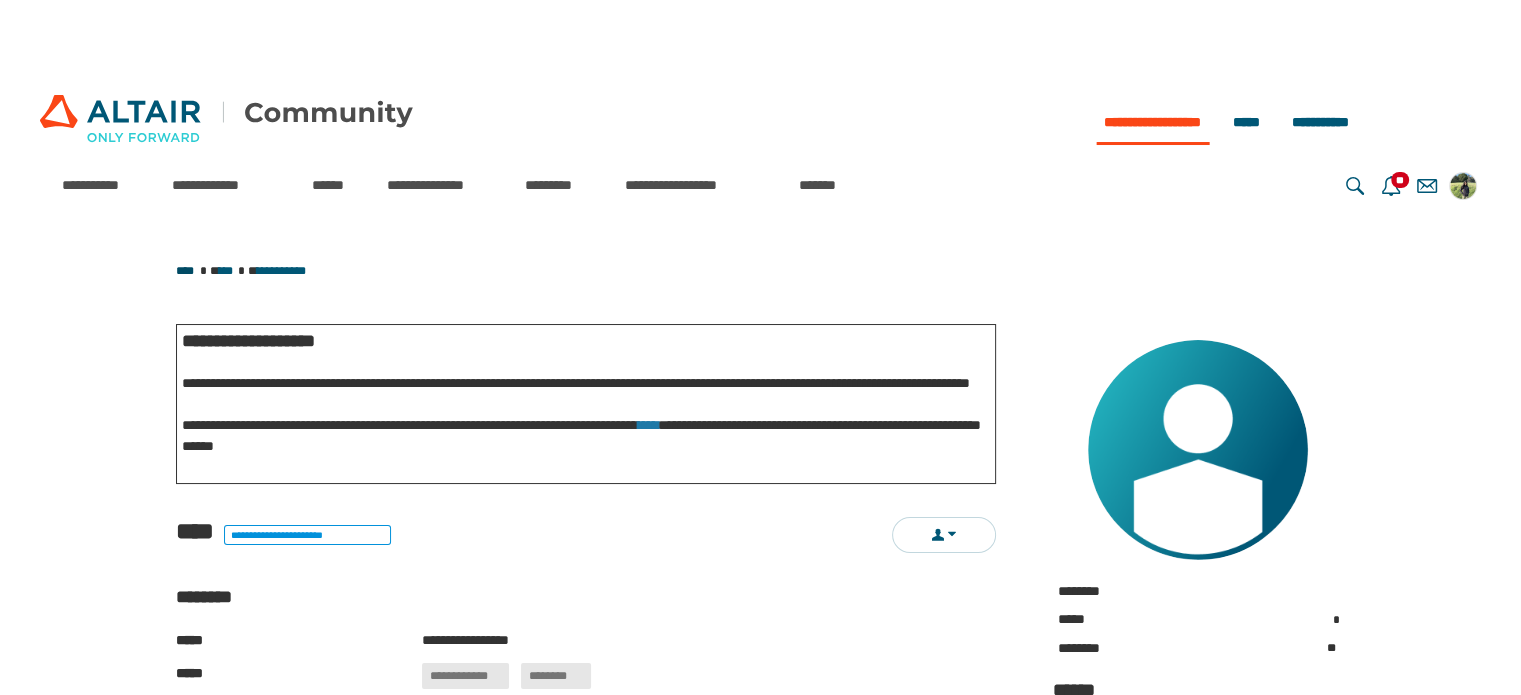 click on "****" at bounding box center (185, 271) 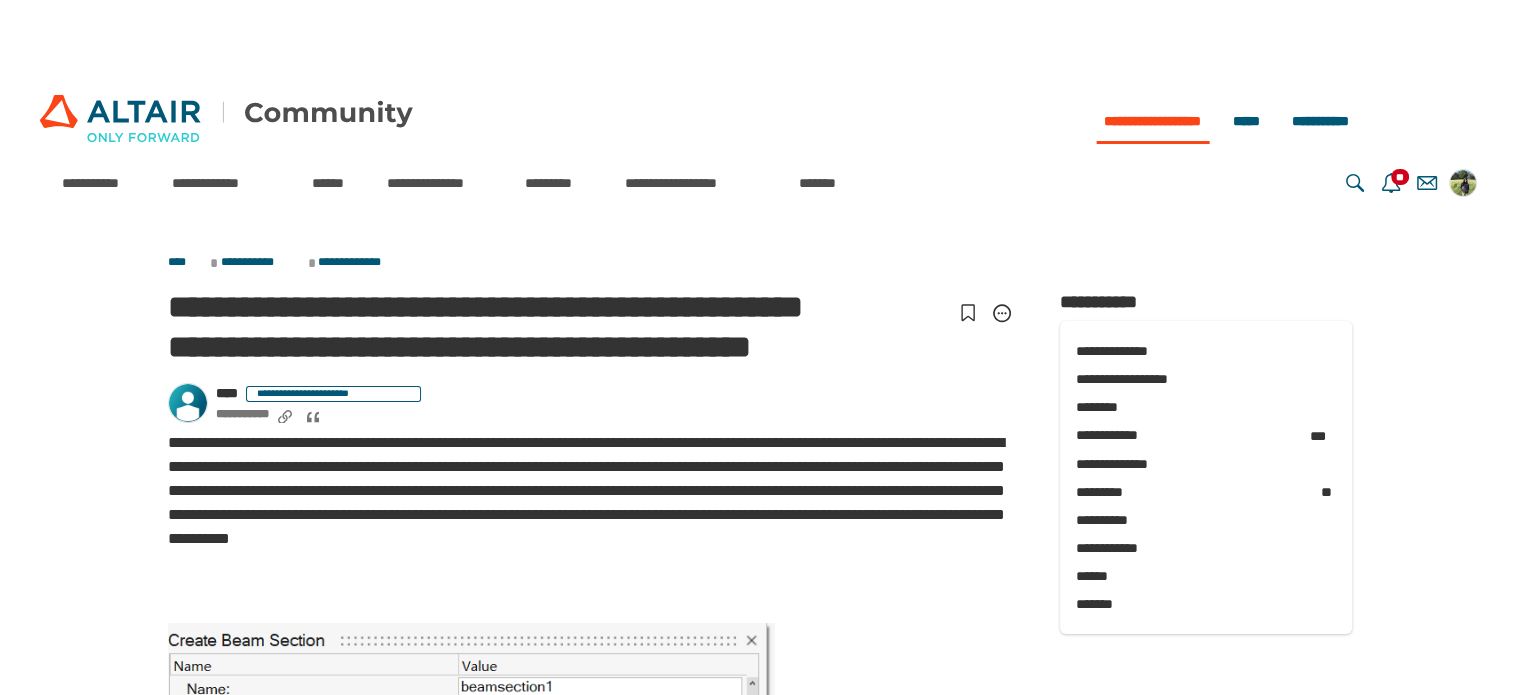 scroll, scrollTop: 8, scrollLeft: 0, axis: vertical 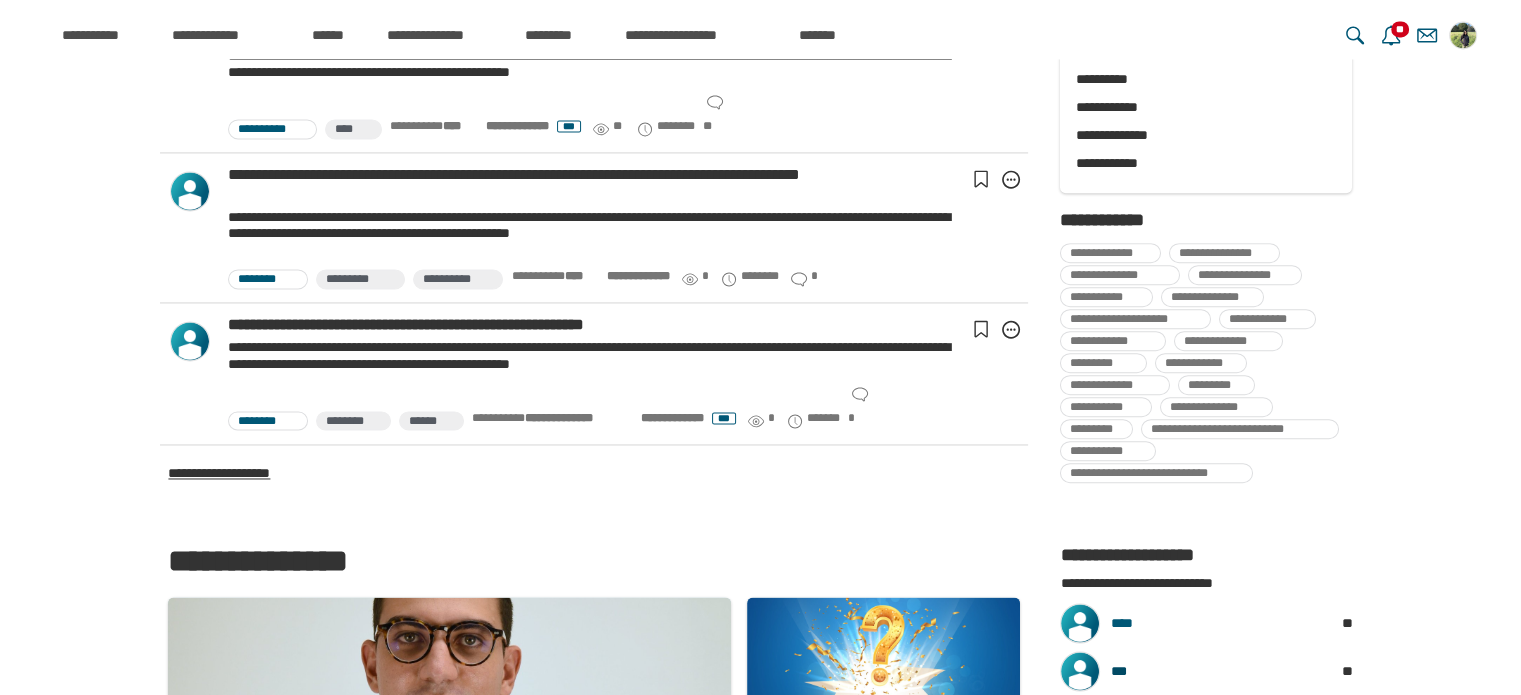 click on "***" at bounding box center (1194, 671) 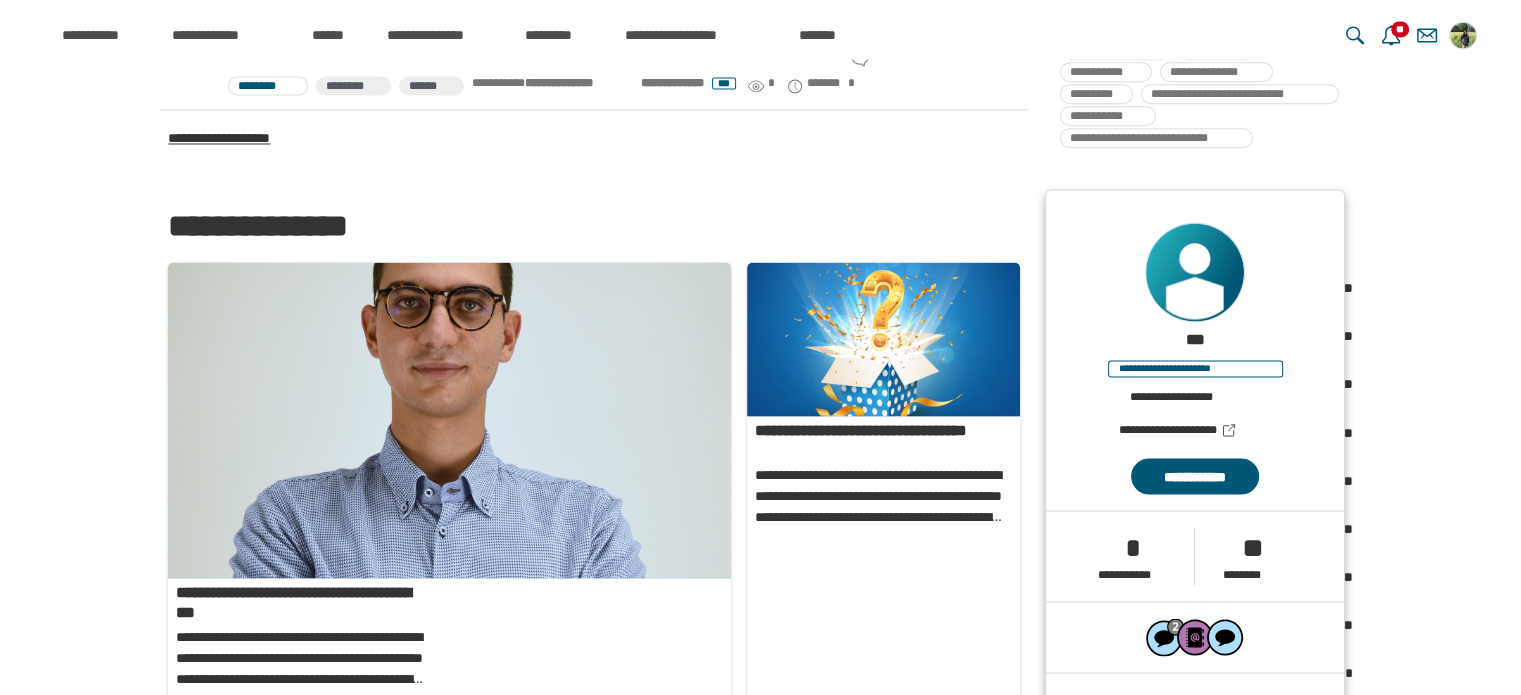 scroll, scrollTop: 3388, scrollLeft: 0, axis: vertical 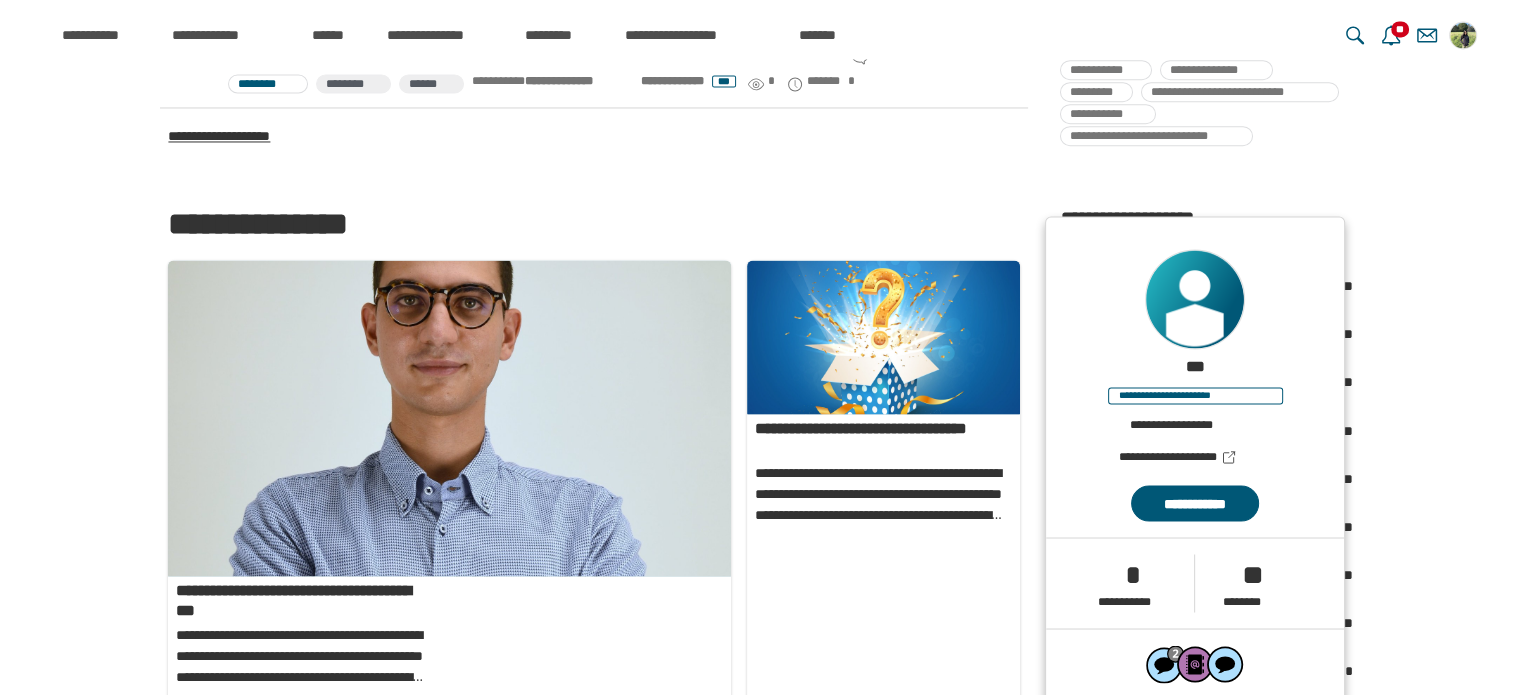 click on "**********" at bounding box center [1195, 503] 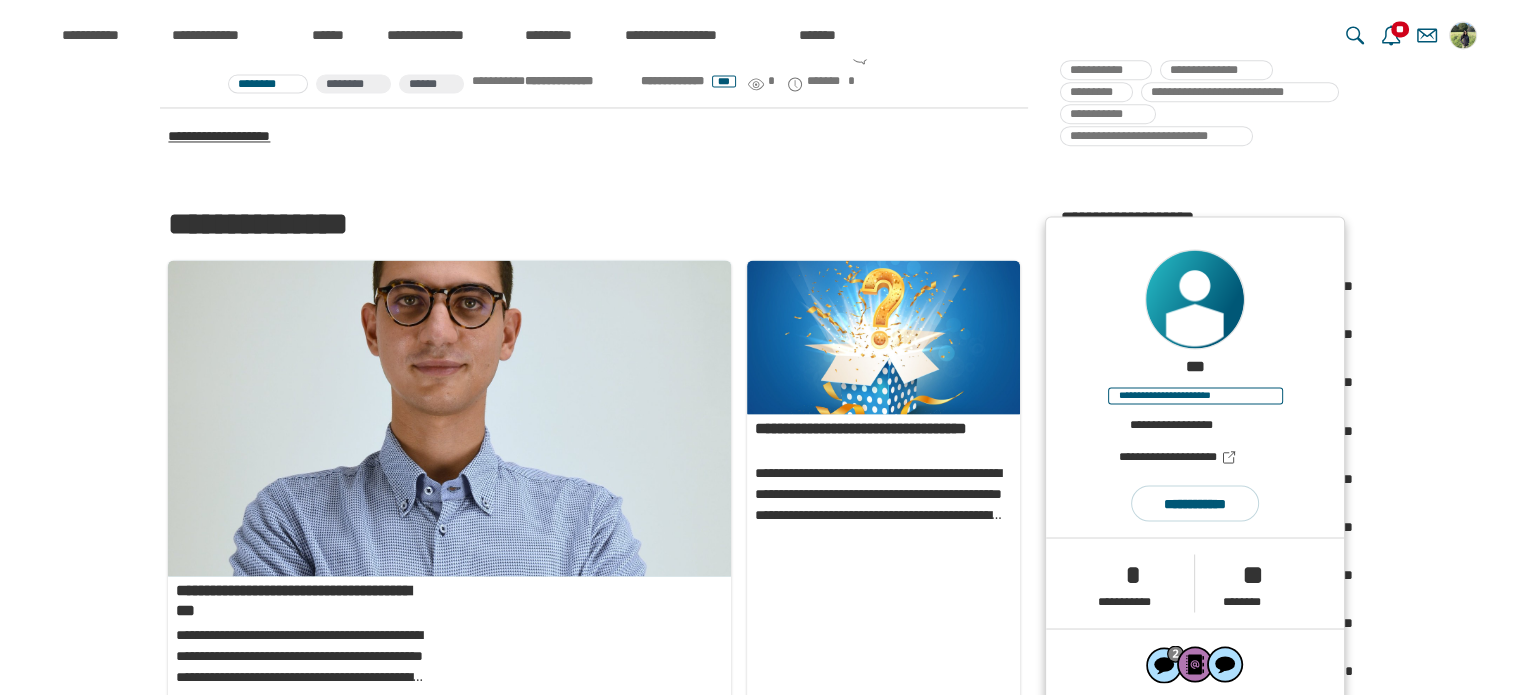 click on "**********" at bounding box center [760, 616] 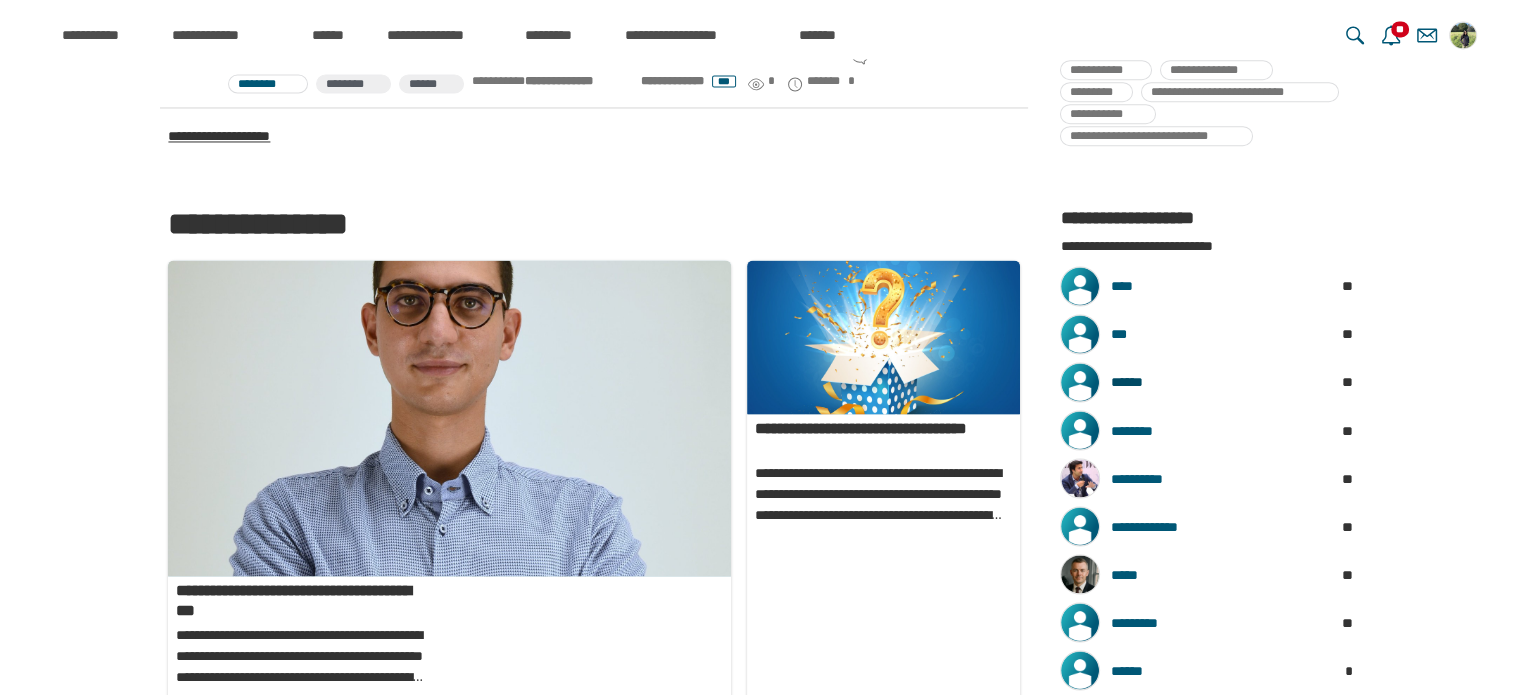 click on "******" at bounding box center (1194, 382) 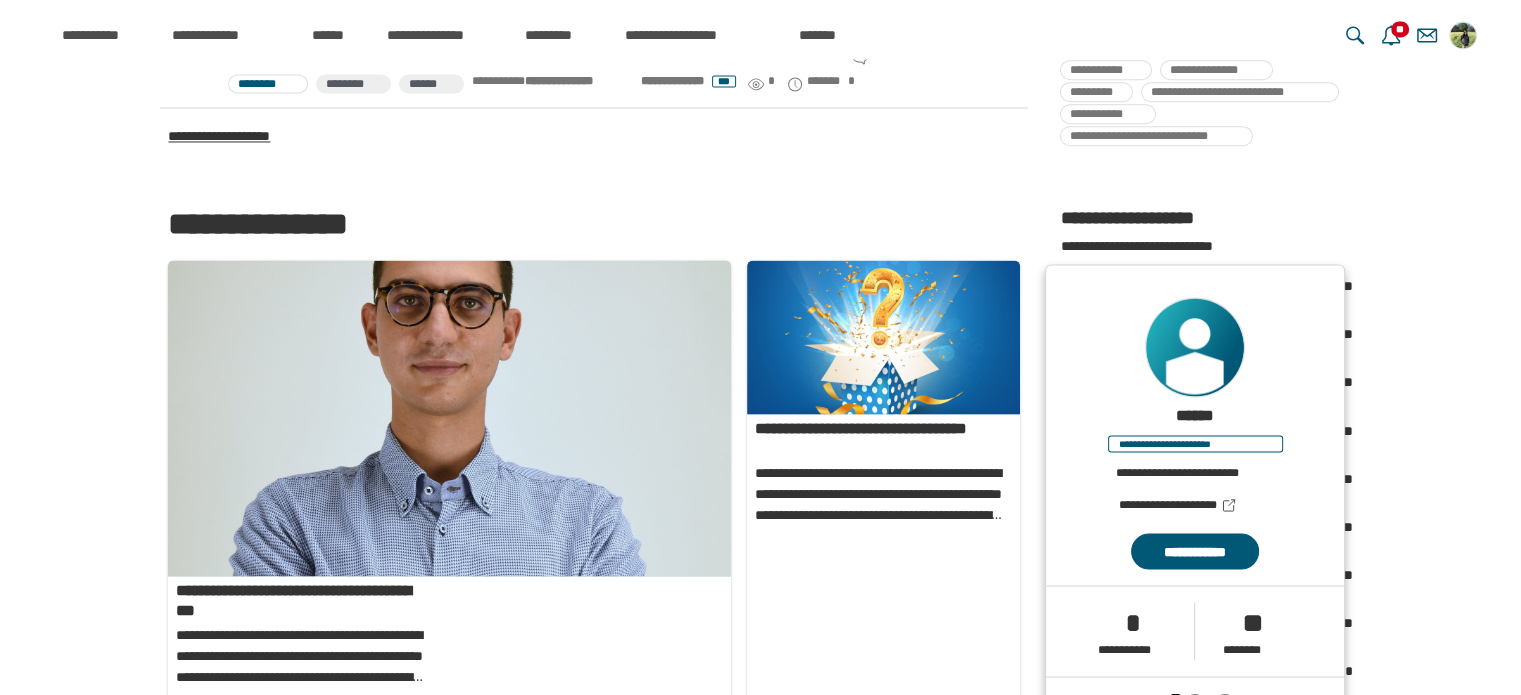 scroll, scrollTop: 3542, scrollLeft: 0, axis: vertical 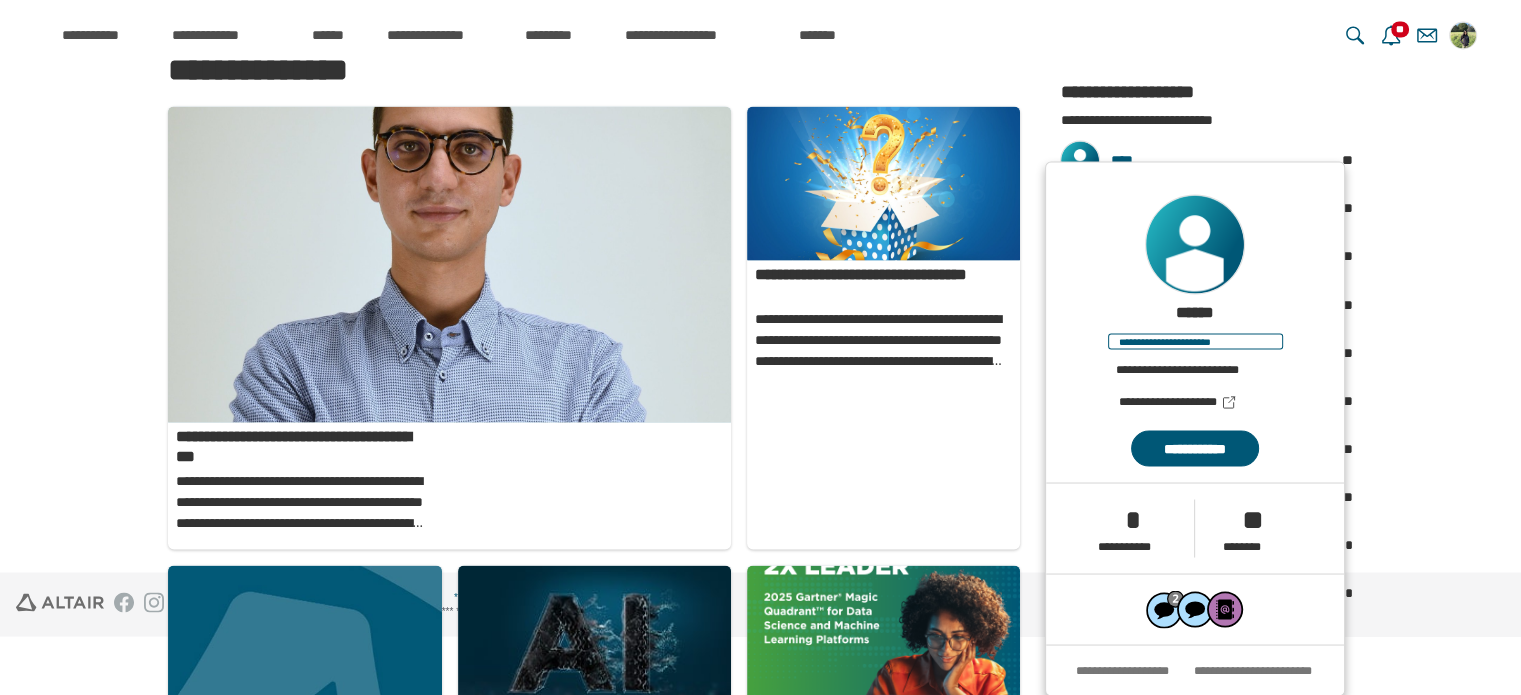 click on "**********" at bounding box center (1195, 448) 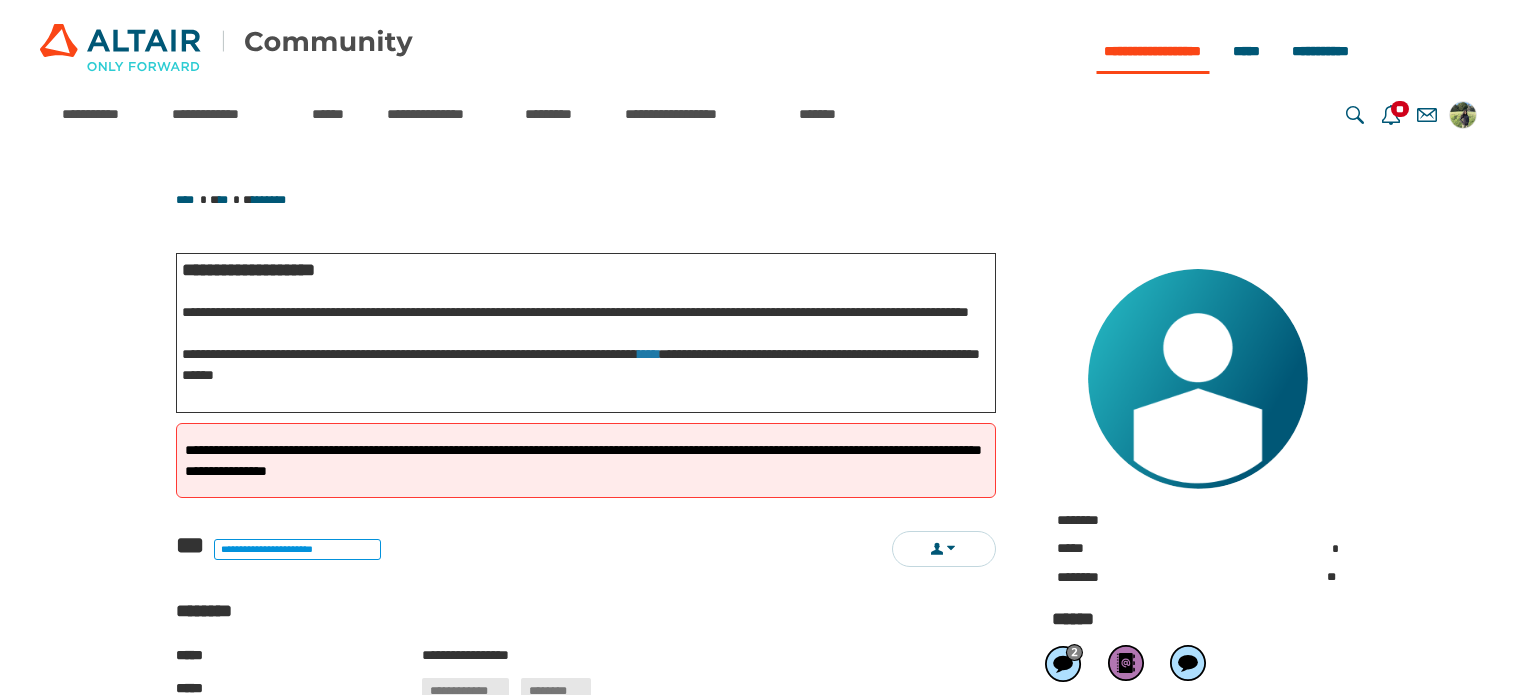 scroll, scrollTop: 0, scrollLeft: 0, axis: both 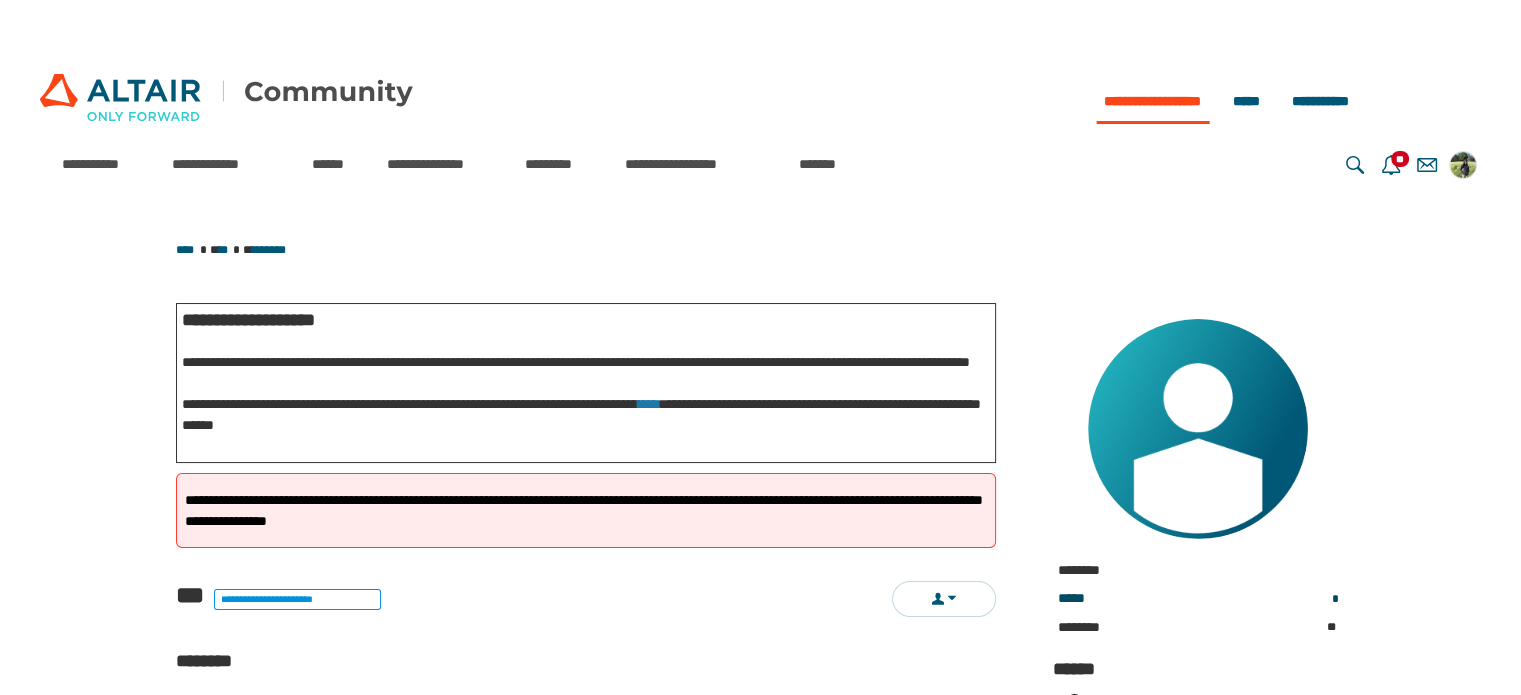 click on "[FIRST] [LAST]" at bounding box center [1198, 598] 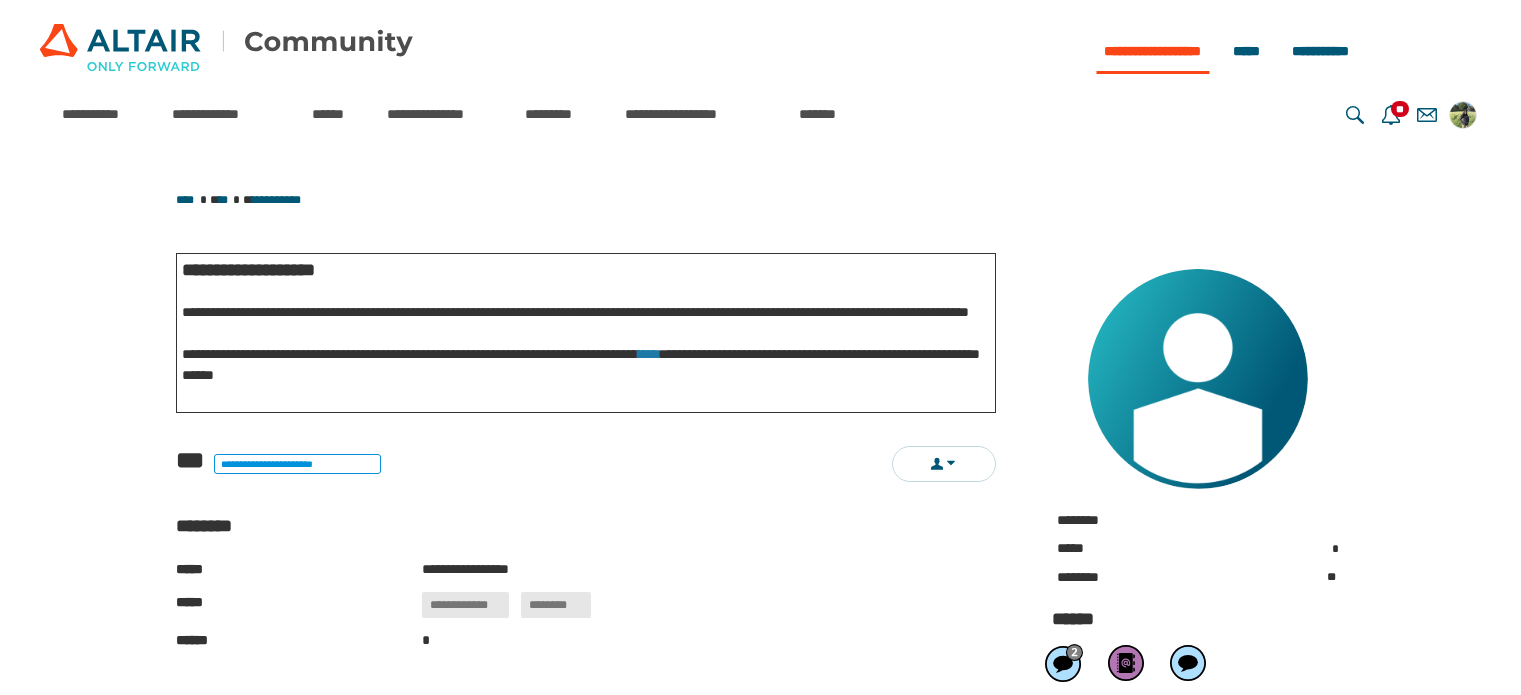 scroll, scrollTop: 0, scrollLeft: 0, axis: both 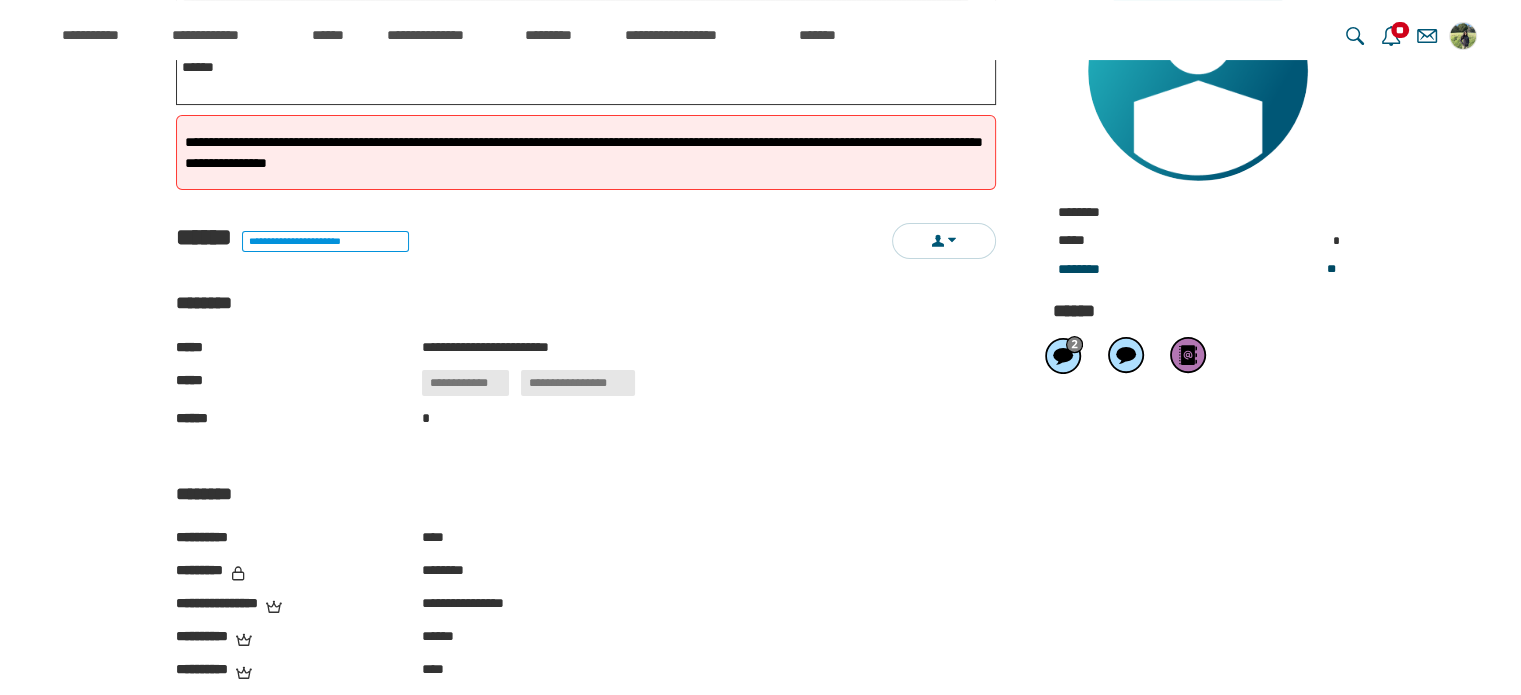 click on "******** **" at bounding box center [1198, 269] 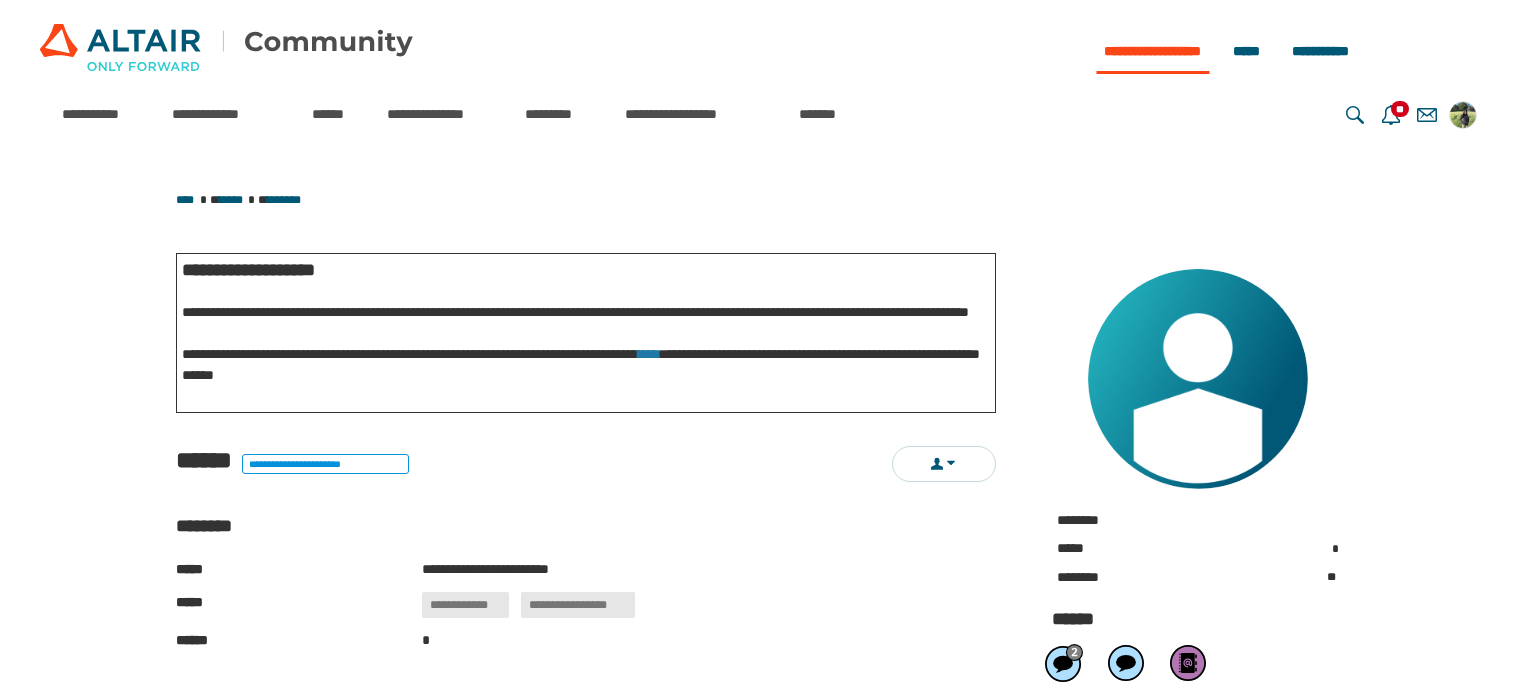 scroll, scrollTop: 0, scrollLeft: 0, axis: both 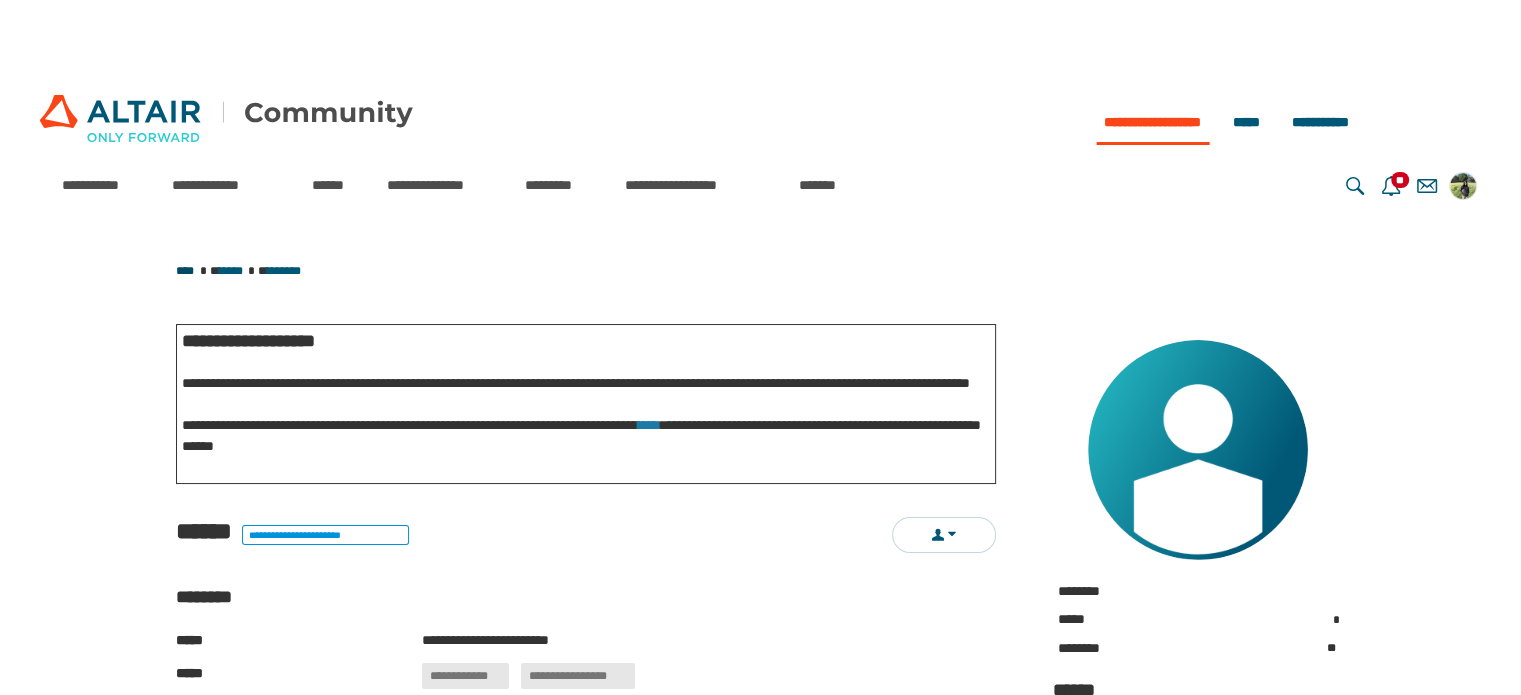 click on "****" at bounding box center (185, 271) 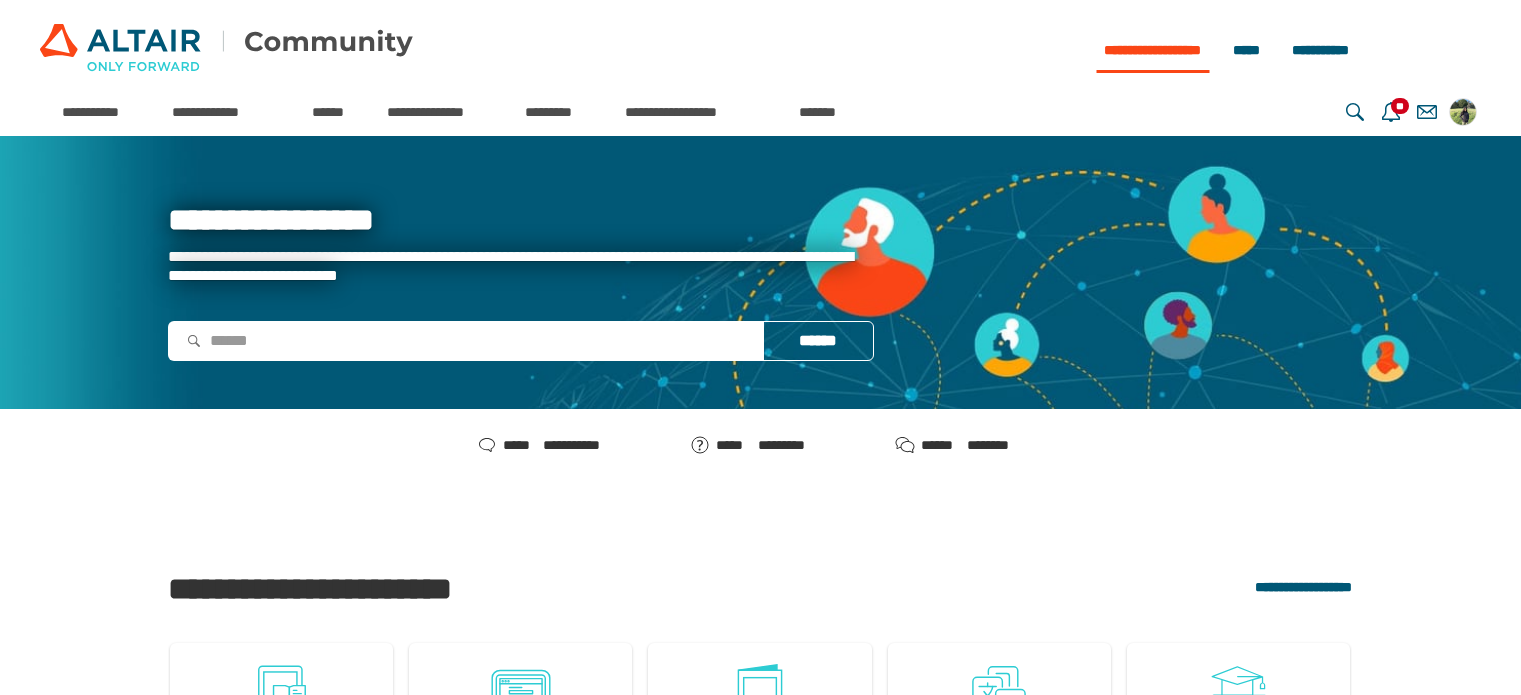 scroll, scrollTop: 0, scrollLeft: 0, axis: both 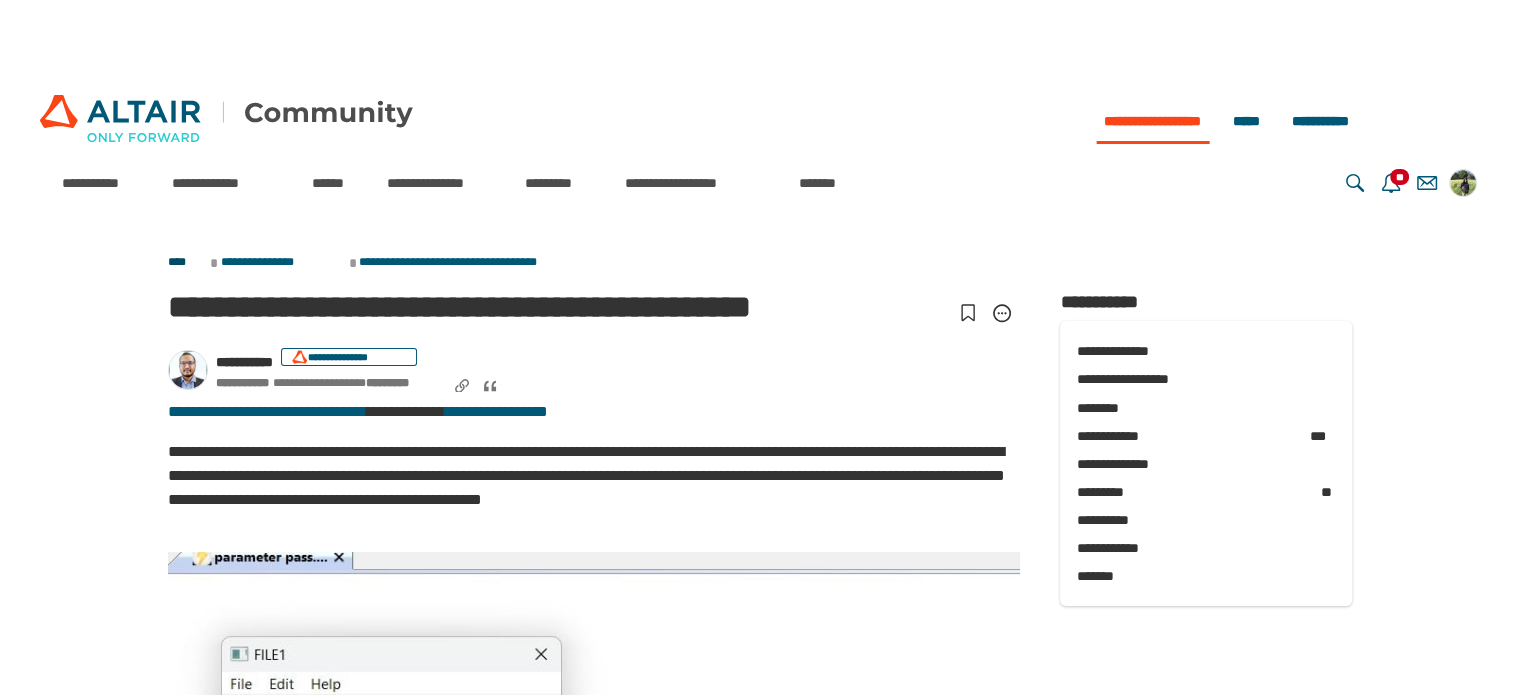 click on "****" at bounding box center [187, 263] 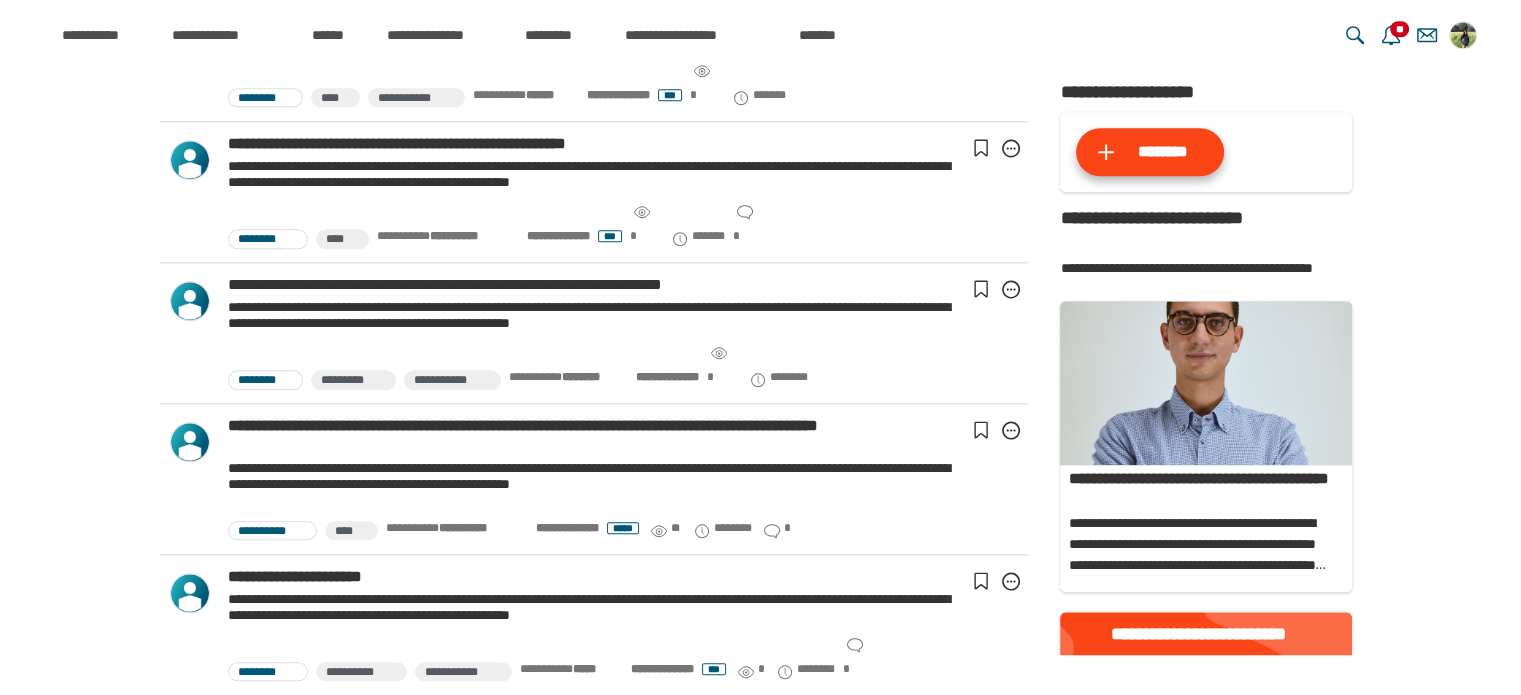 scroll, scrollTop: 2108, scrollLeft: 0, axis: vertical 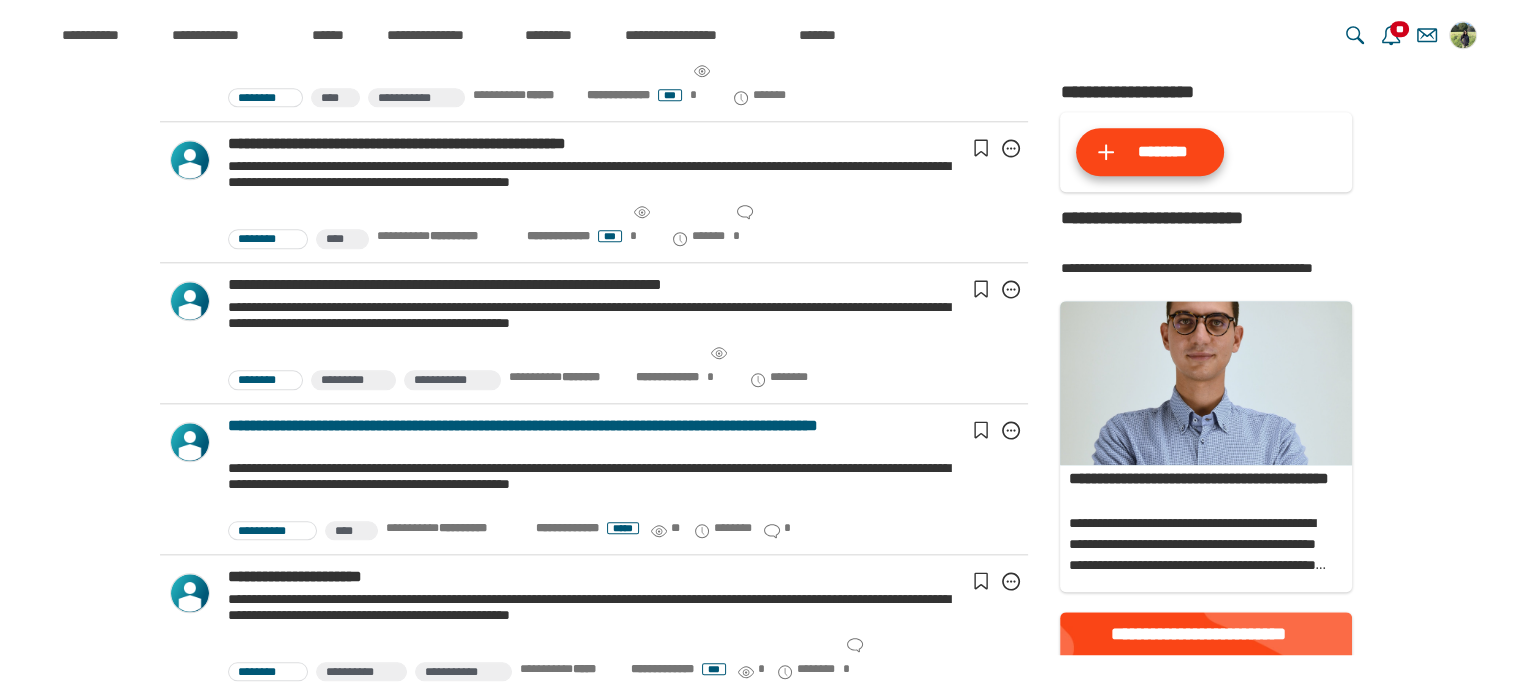 click on "**********" at bounding box center (594, 436) 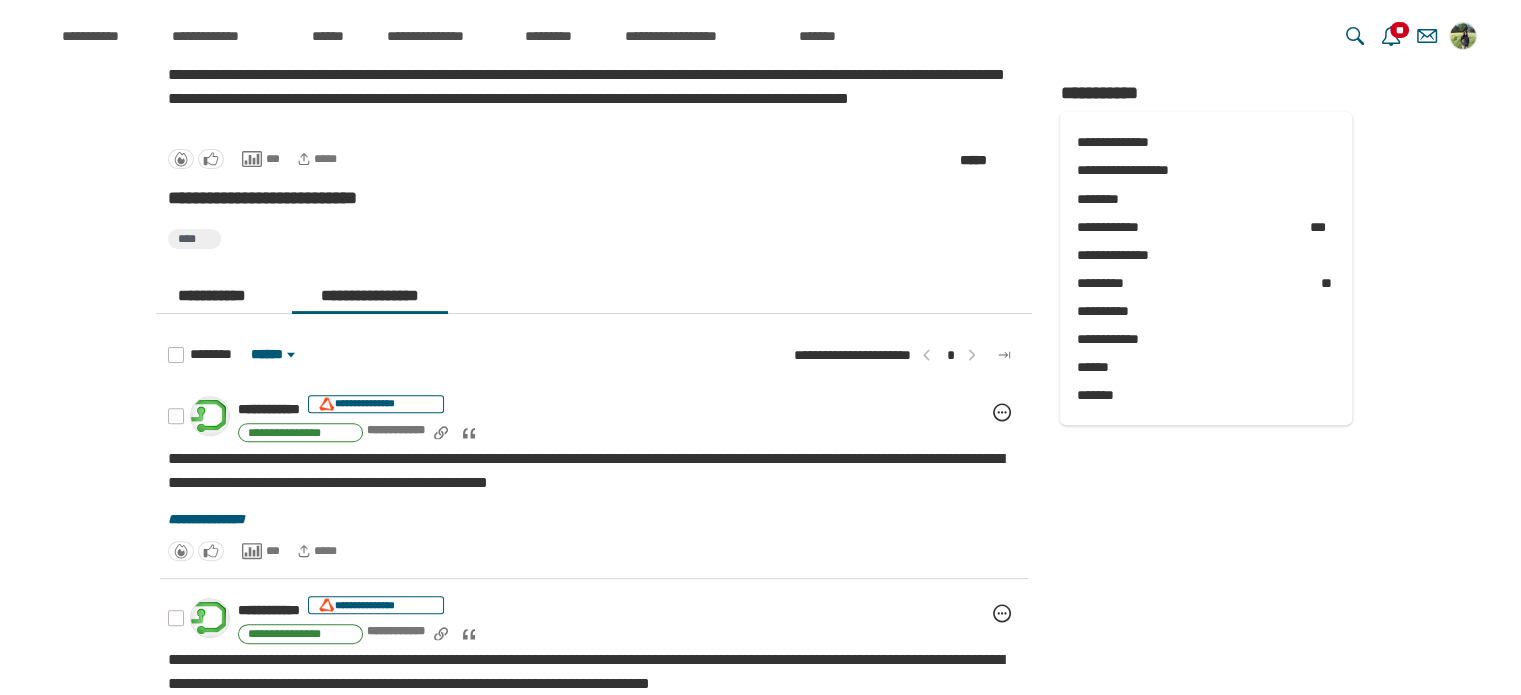 scroll, scrollTop: 568, scrollLeft: 0, axis: vertical 